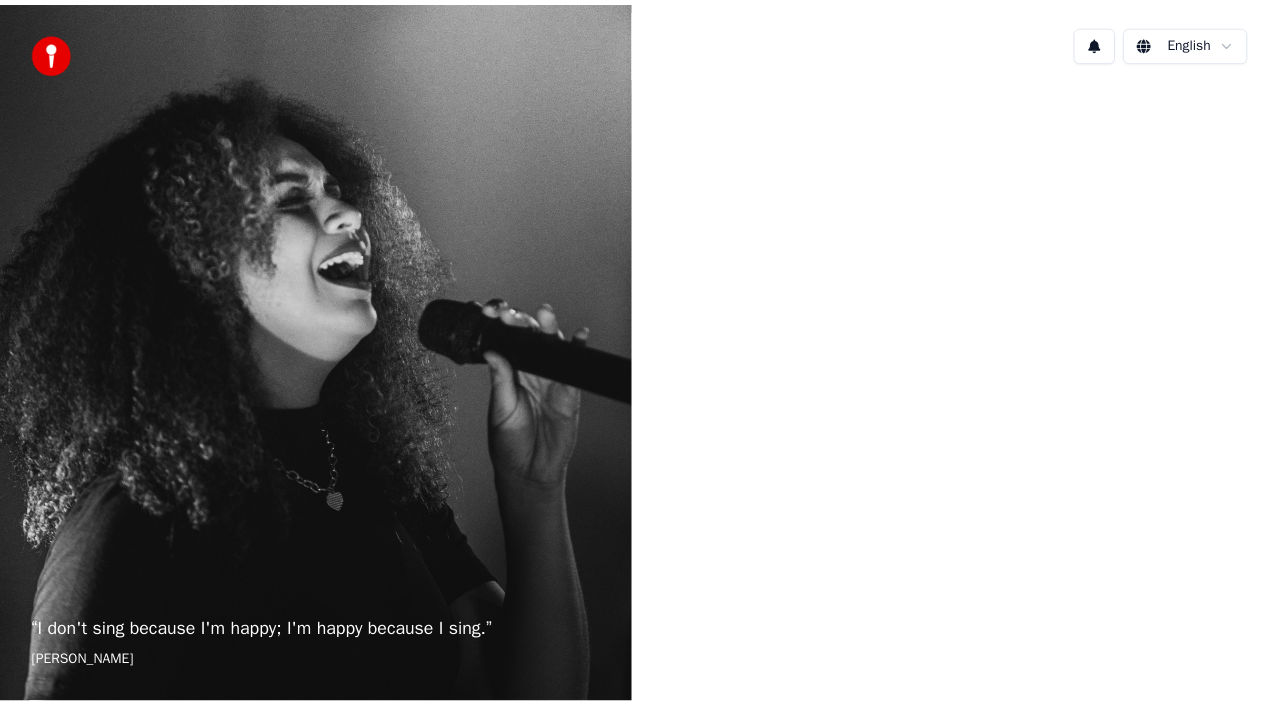 scroll, scrollTop: 0, scrollLeft: 0, axis: both 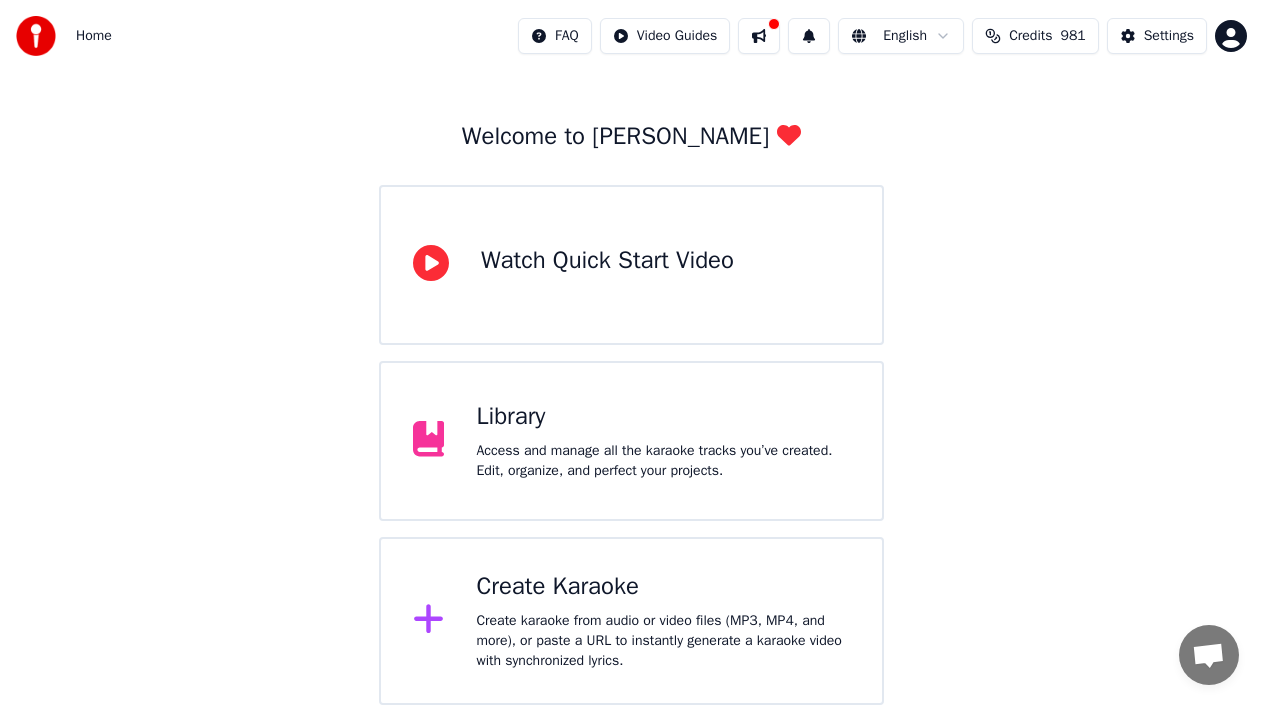 click on "Create karaoke from audio or video files (MP3, MP4, and more), or paste a URL to instantly generate a karaoke video with synchronized lyrics." at bounding box center [663, 641] 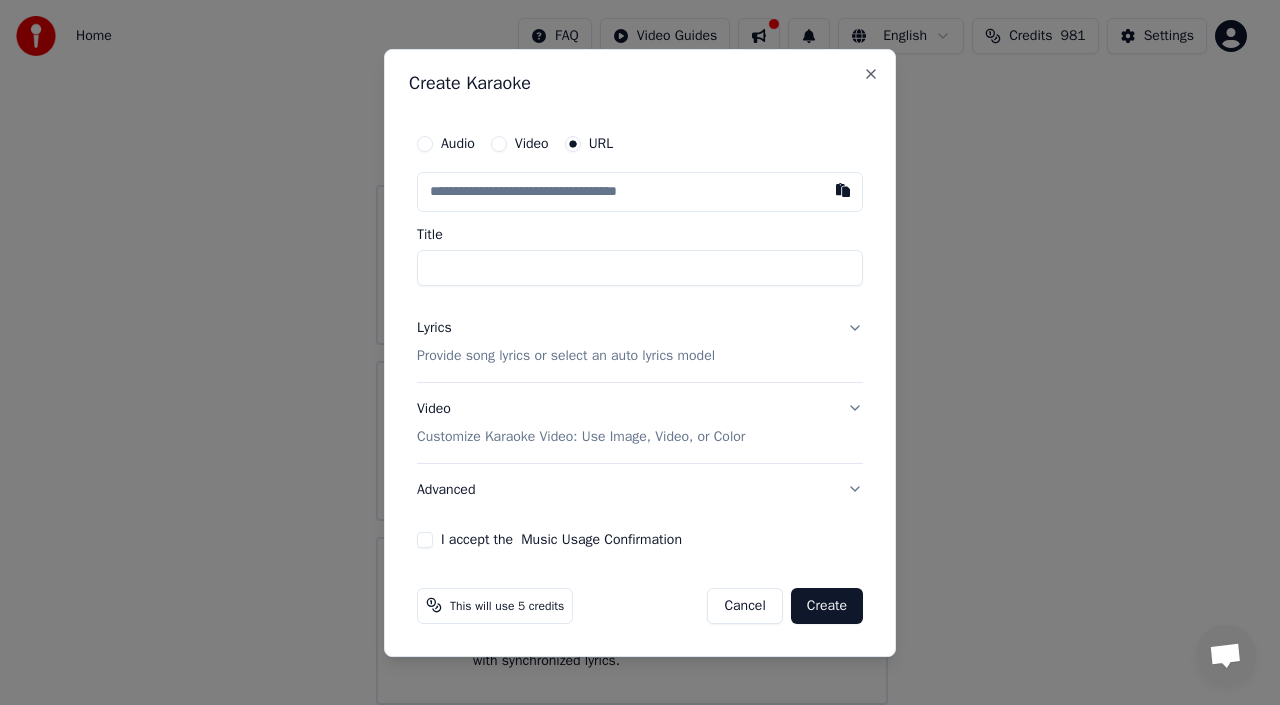 click on "Audio" at bounding box center (425, 144) 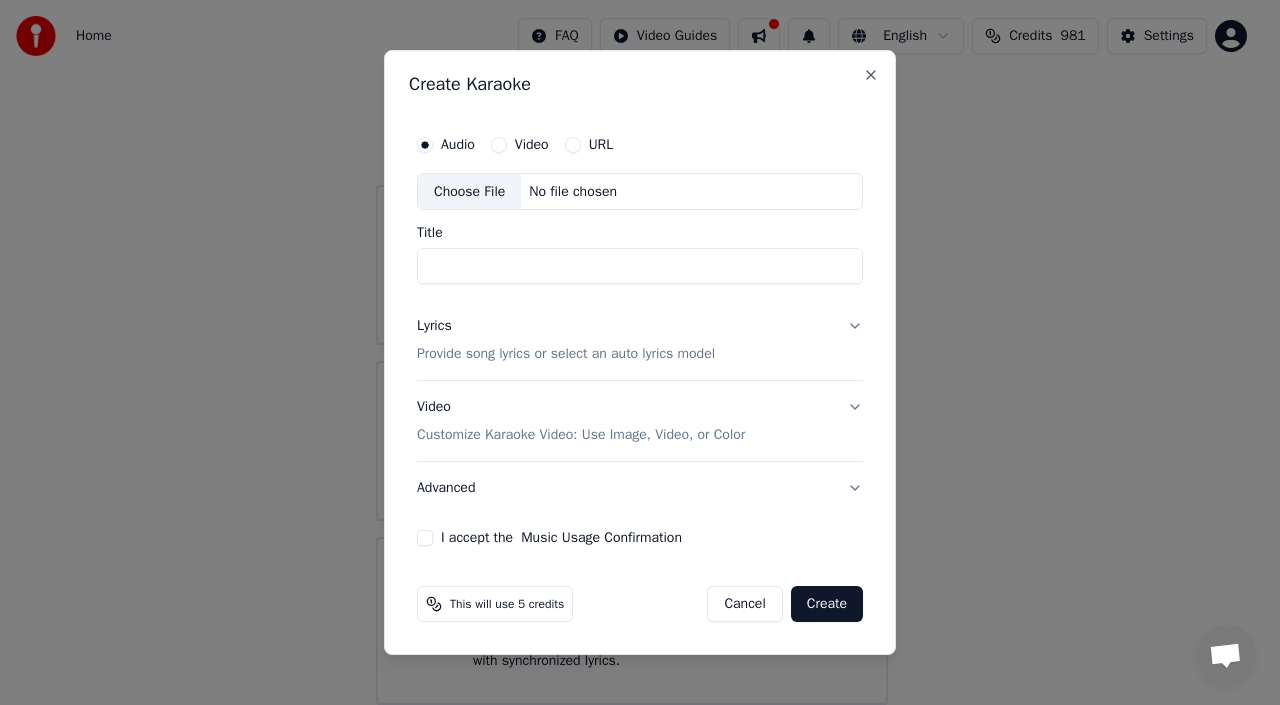 click on "Choose File" at bounding box center (469, 192) 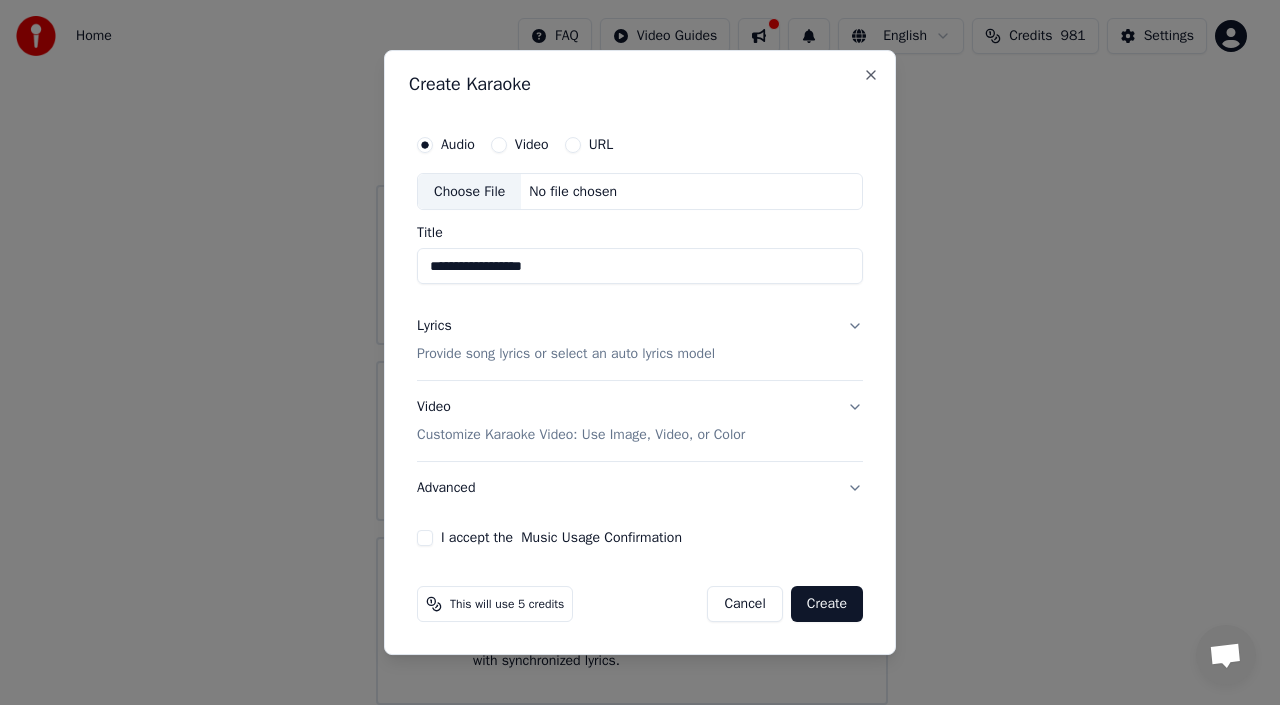 click on "**********" at bounding box center (640, 267) 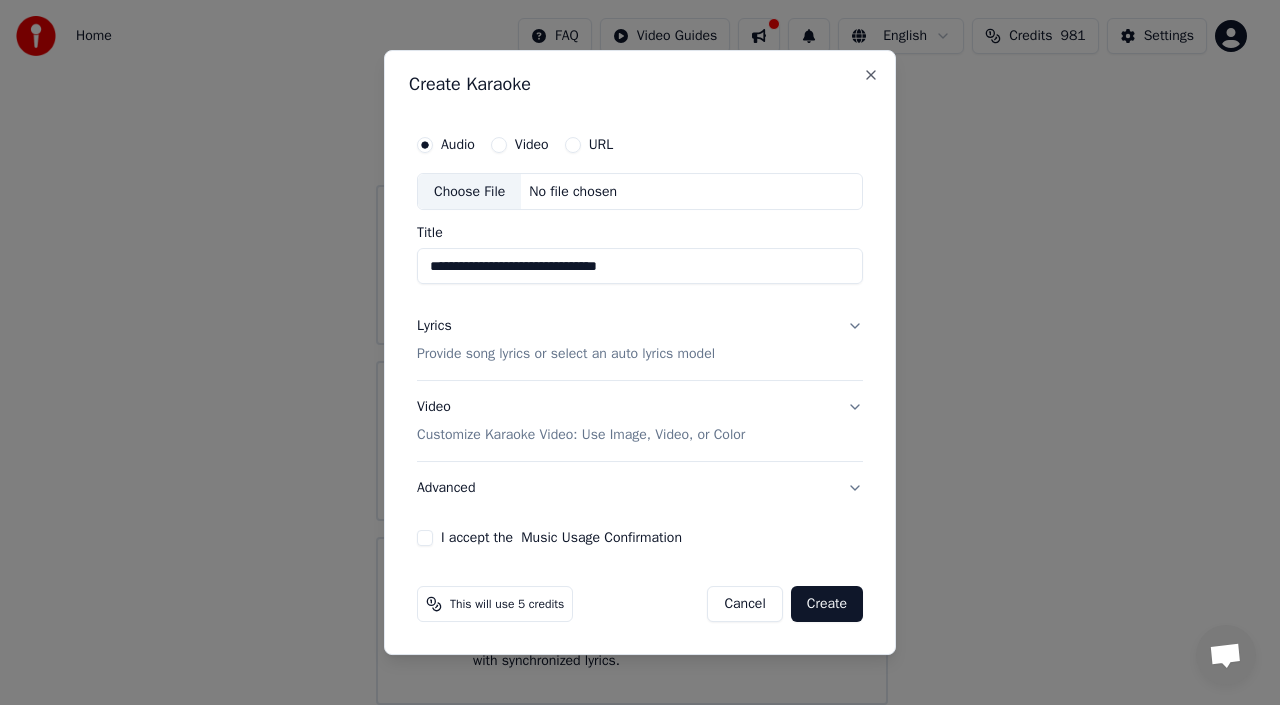 type on "**********" 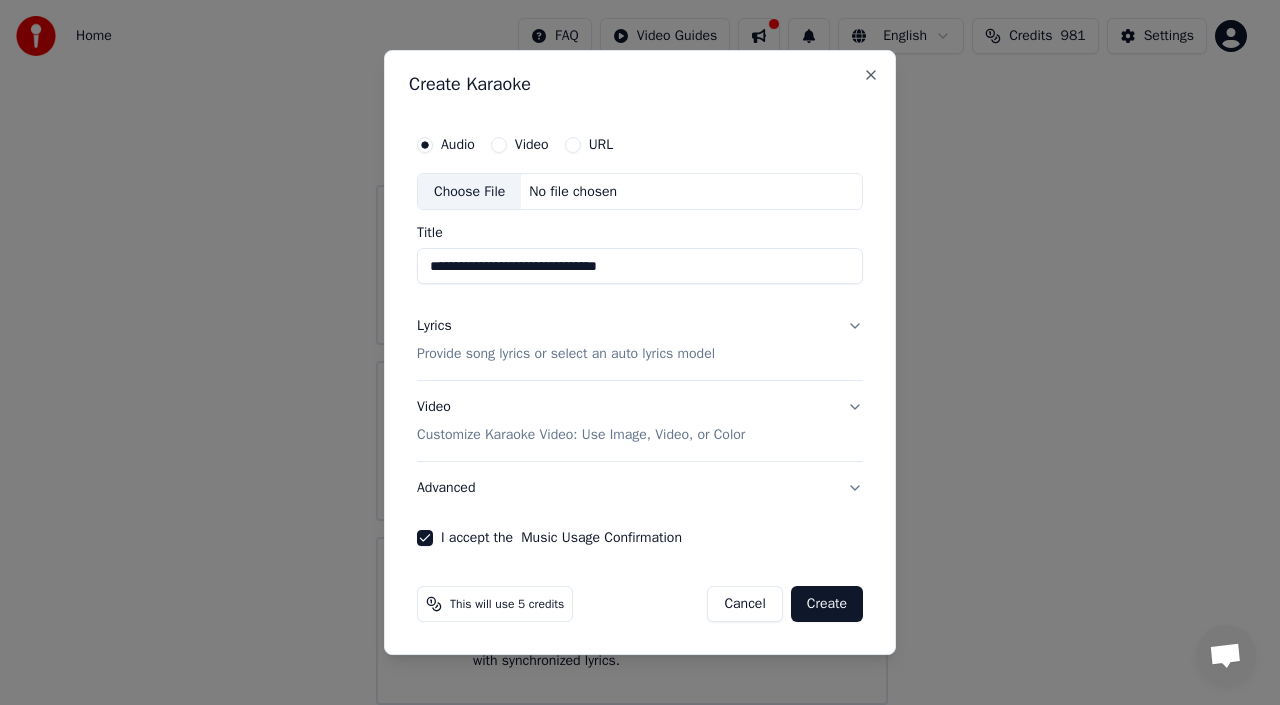 click on "Create" at bounding box center (827, 604) 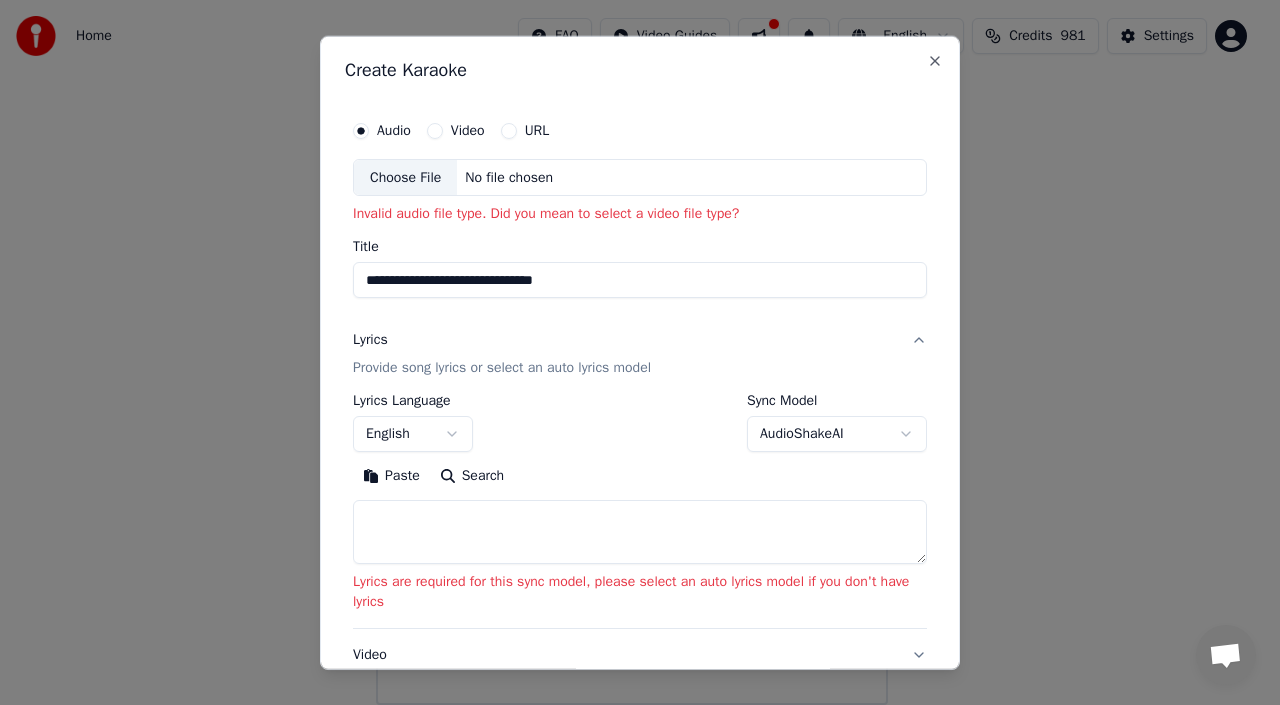 click on "Video" at bounding box center [435, 130] 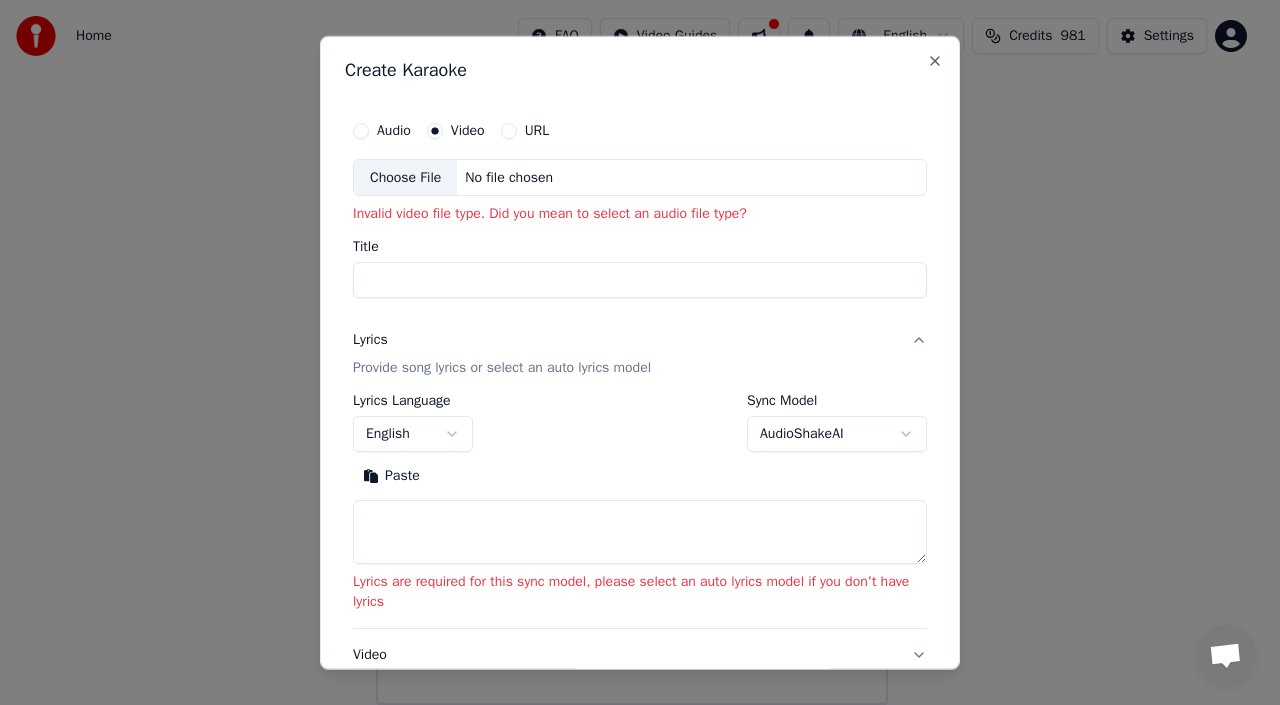 click on "**********" at bounding box center (631, 317) 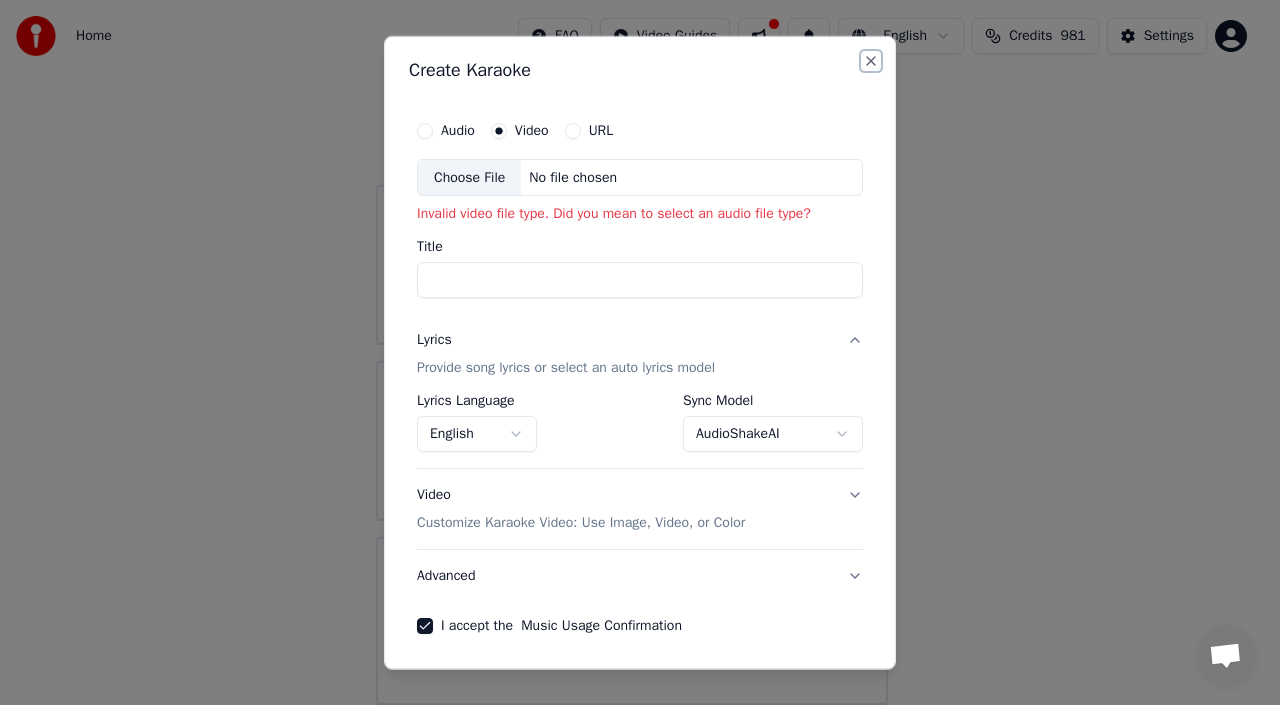 click on "Close" at bounding box center (871, 60) 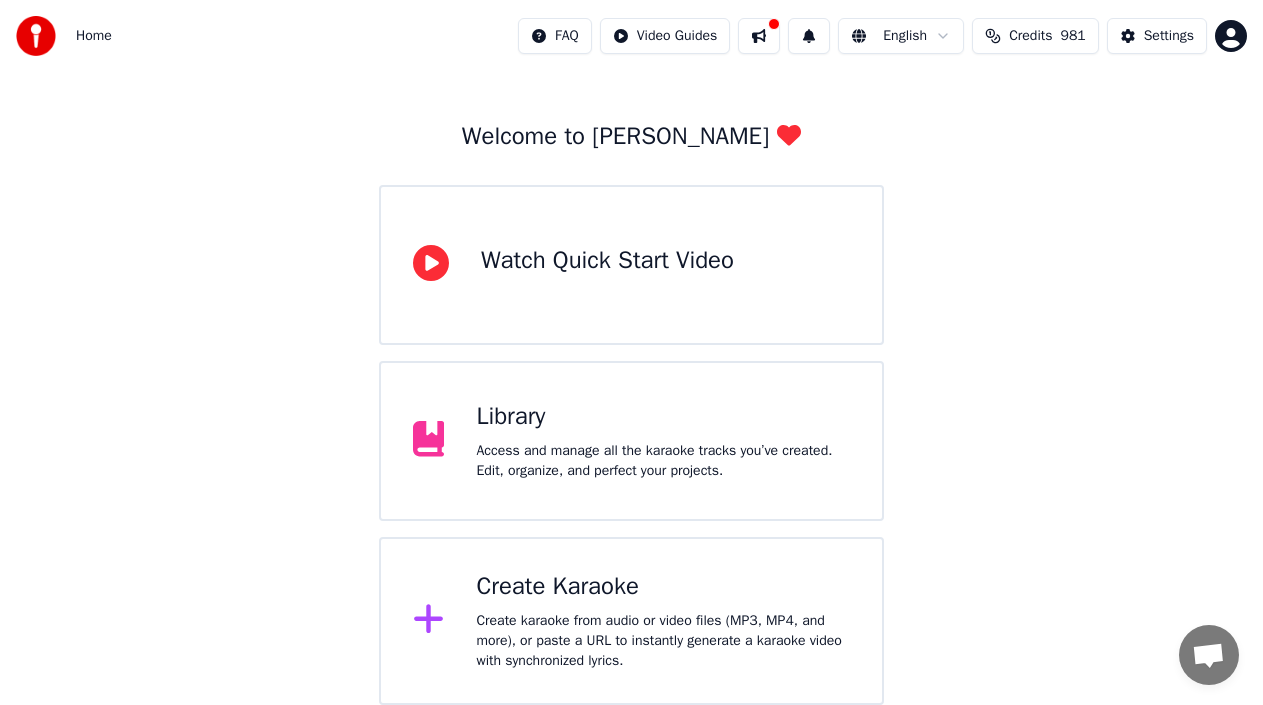 click on "Create karaoke from audio or video files (MP3, MP4, and more), or paste a URL to instantly generate a karaoke video with synchronized lyrics." at bounding box center (663, 641) 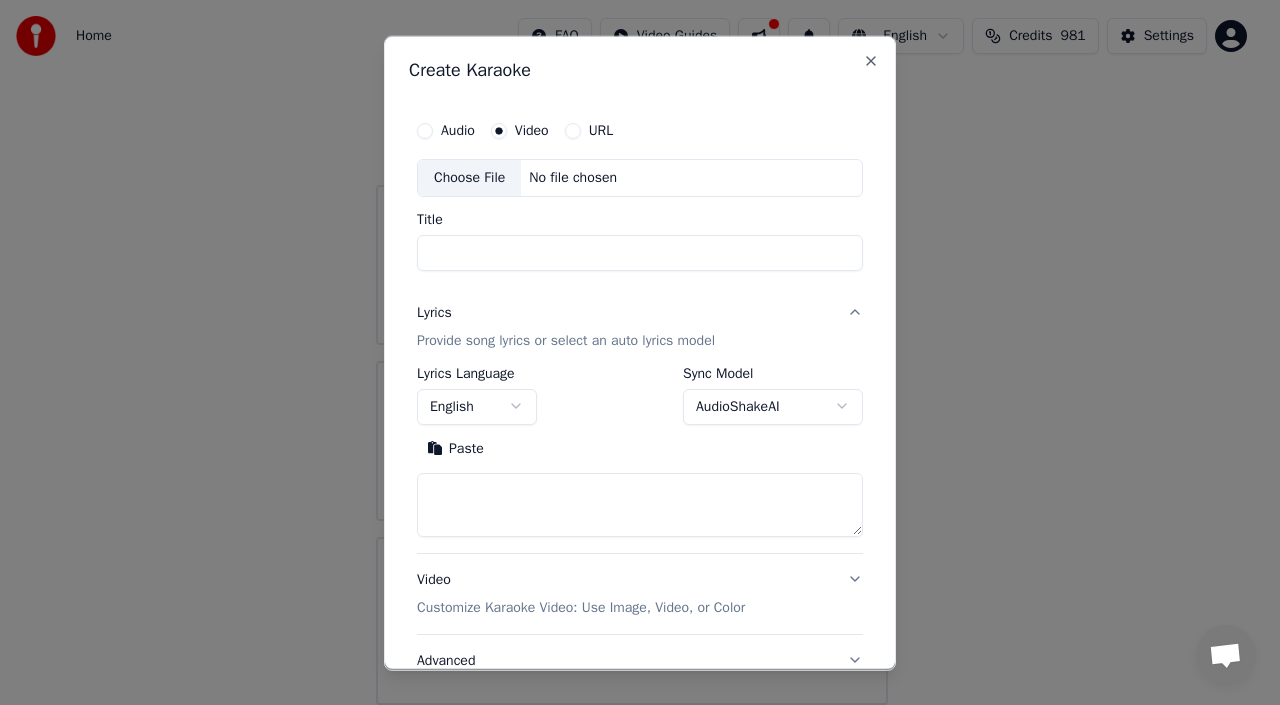 click on "Audio" at bounding box center (425, 130) 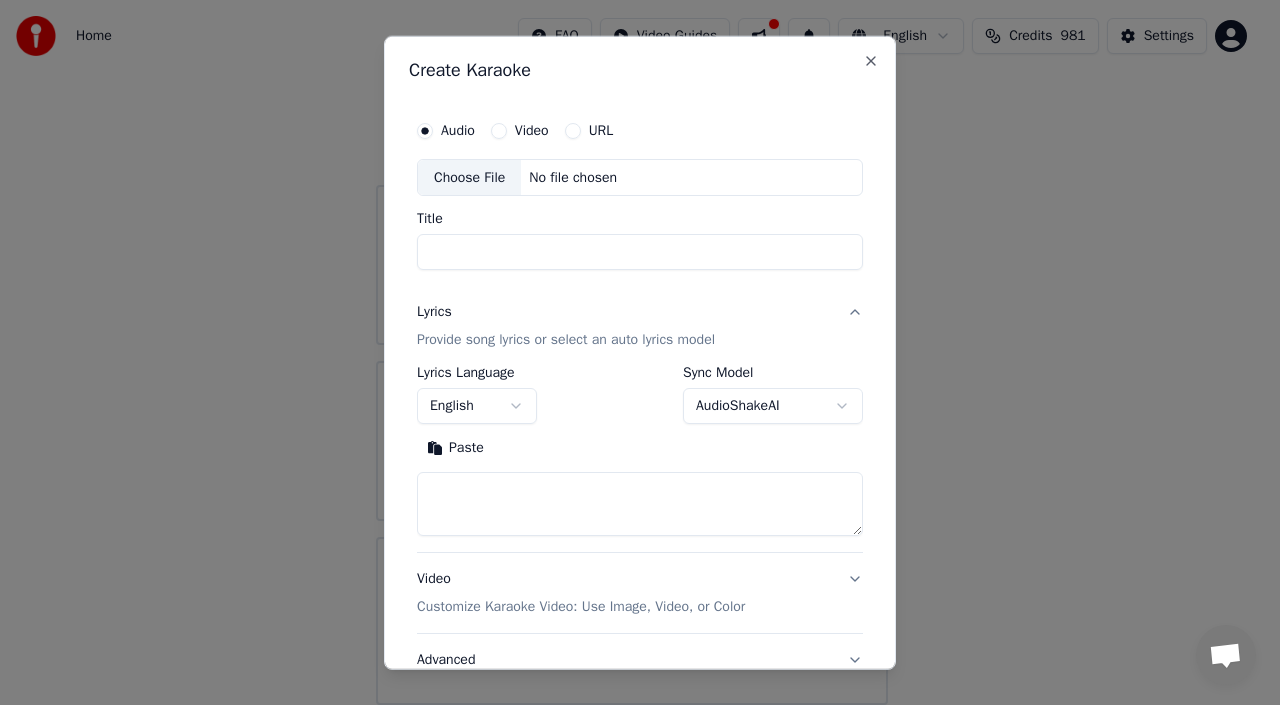 click on "Title" at bounding box center (640, 252) 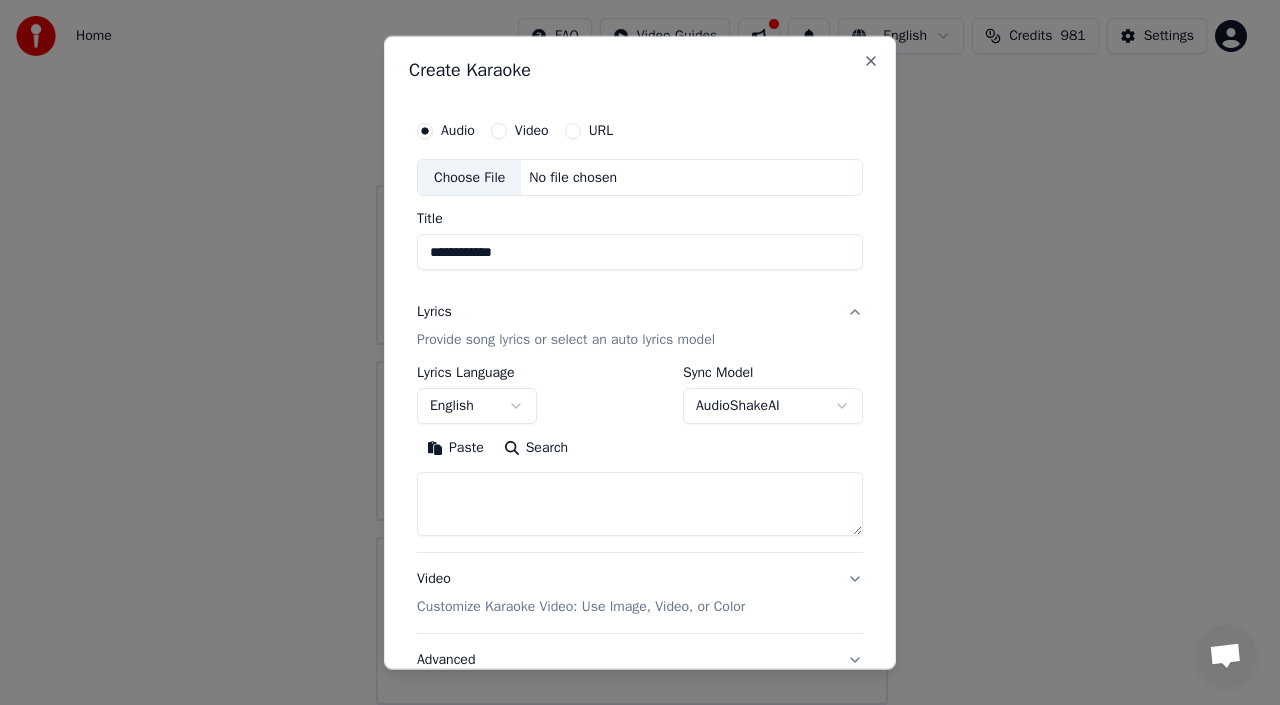 type on "**********" 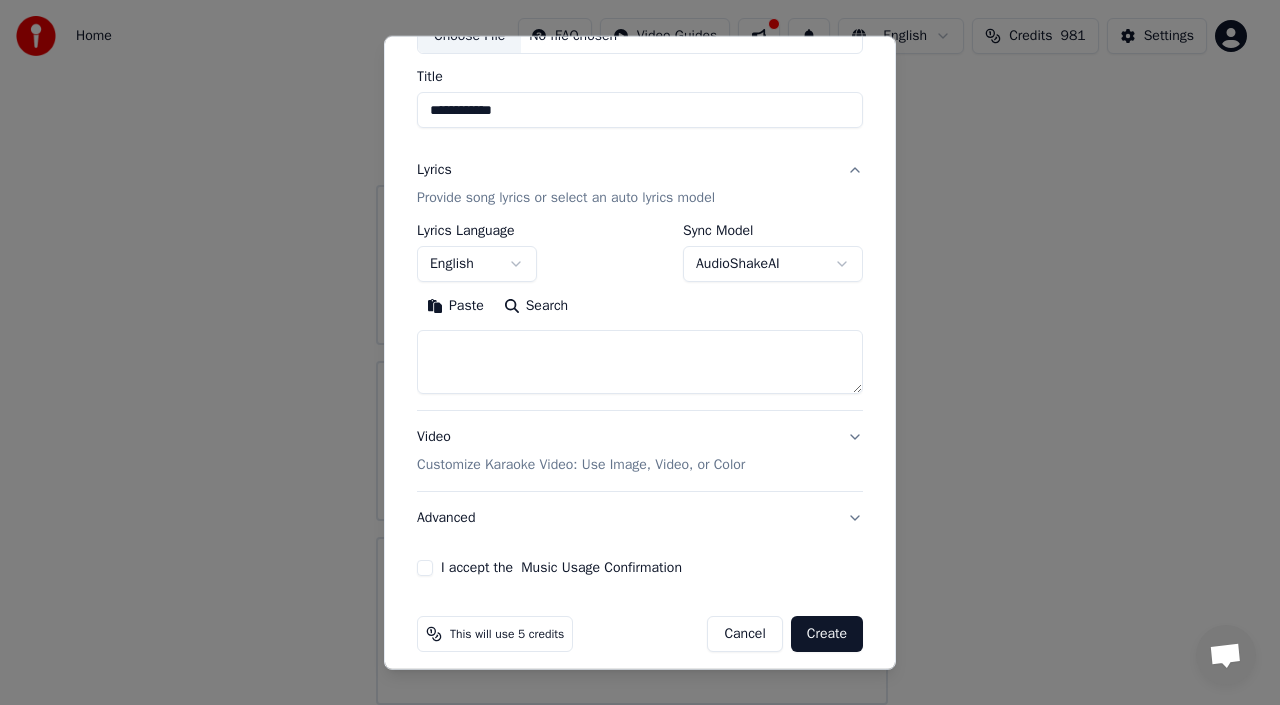 scroll, scrollTop: 157, scrollLeft: 0, axis: vertical 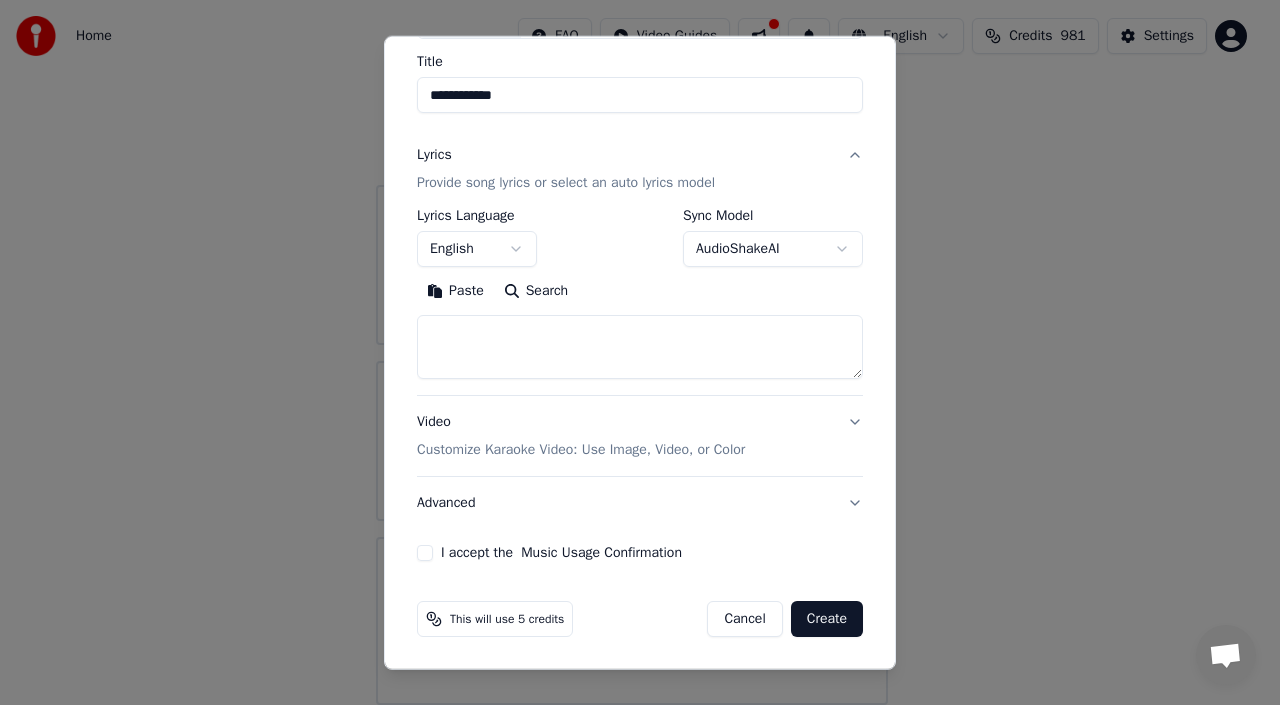 click on "I accept the   Music Usage Confirmation" at bounding box center [425, 553] 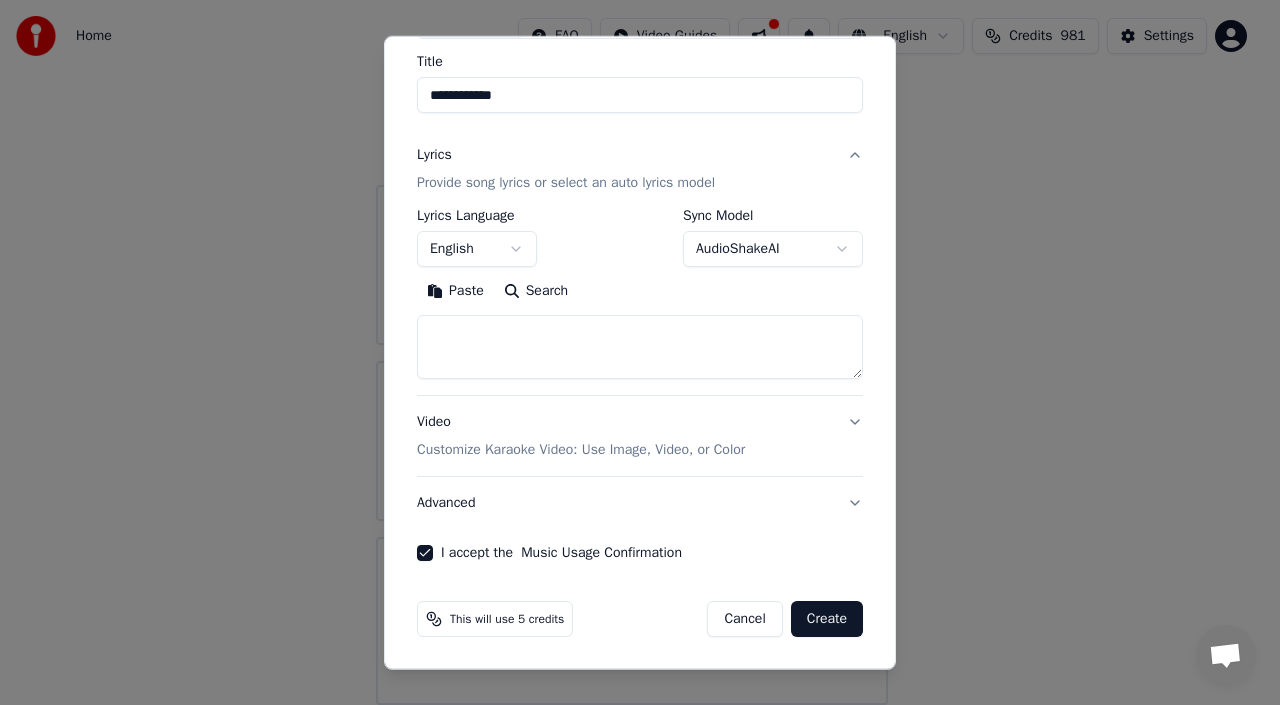 click on "Create" at bounding box center [827, 619] 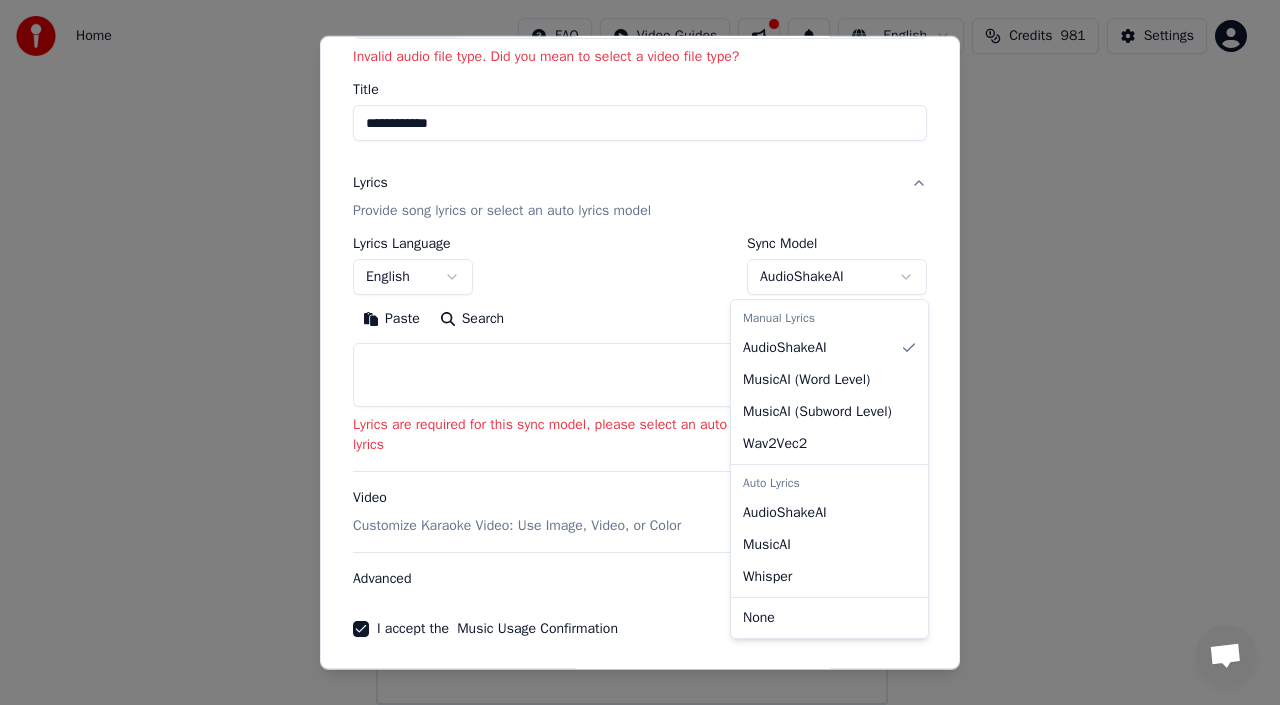click on "**********" at bounding box center (631, 317) 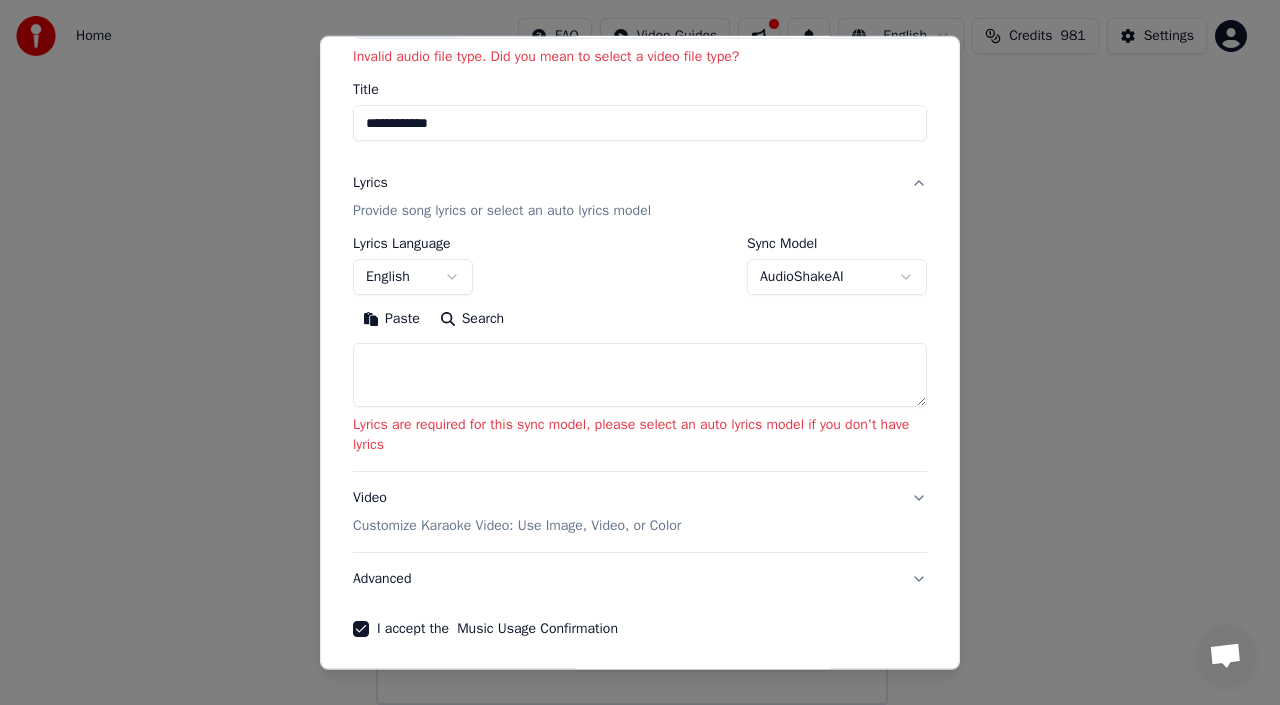 scroll, scrollTop: 233, scrollLeft: 0, axis: vertical 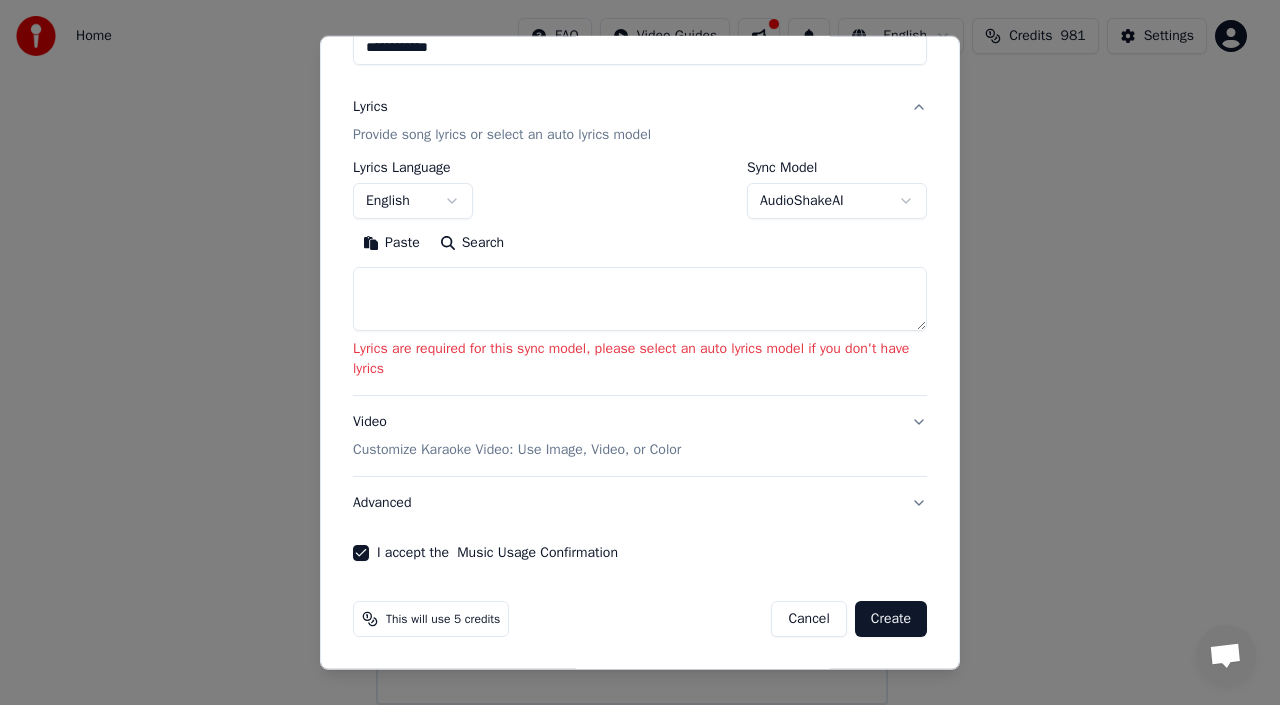 click on "Create" at bounding box center [891, 619] 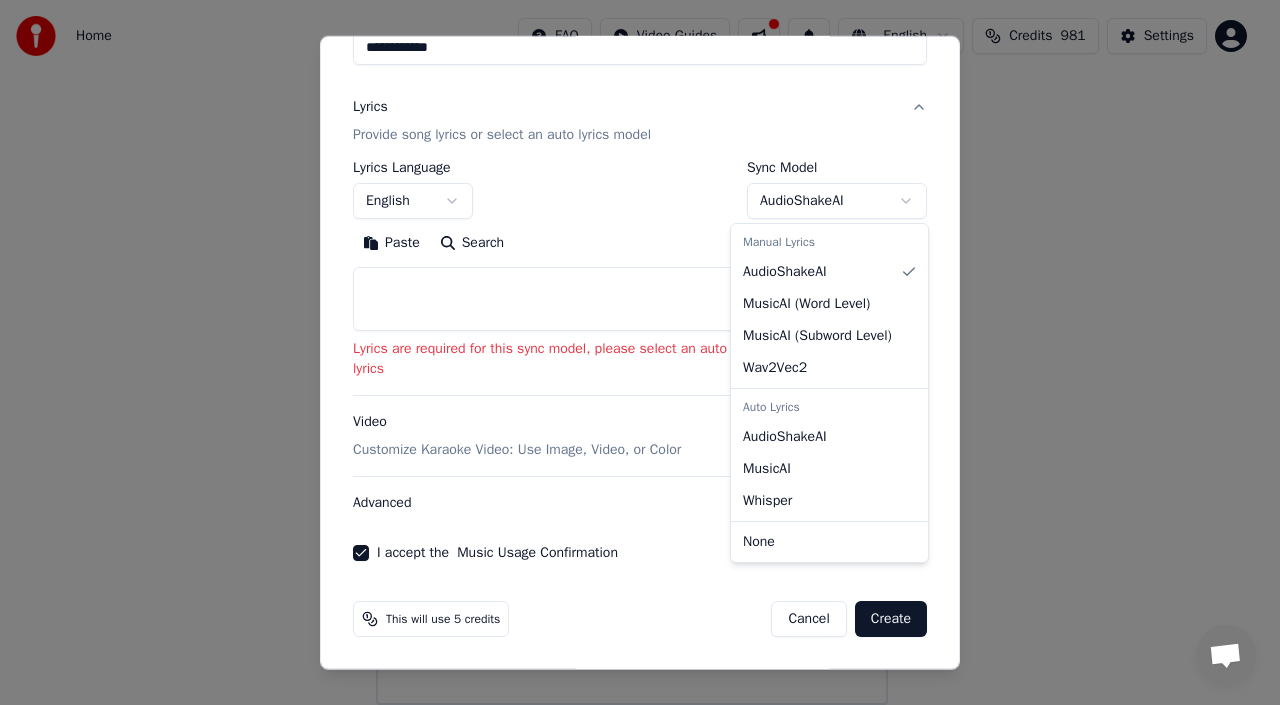 click on "**********" at bounding box center (631, 317) 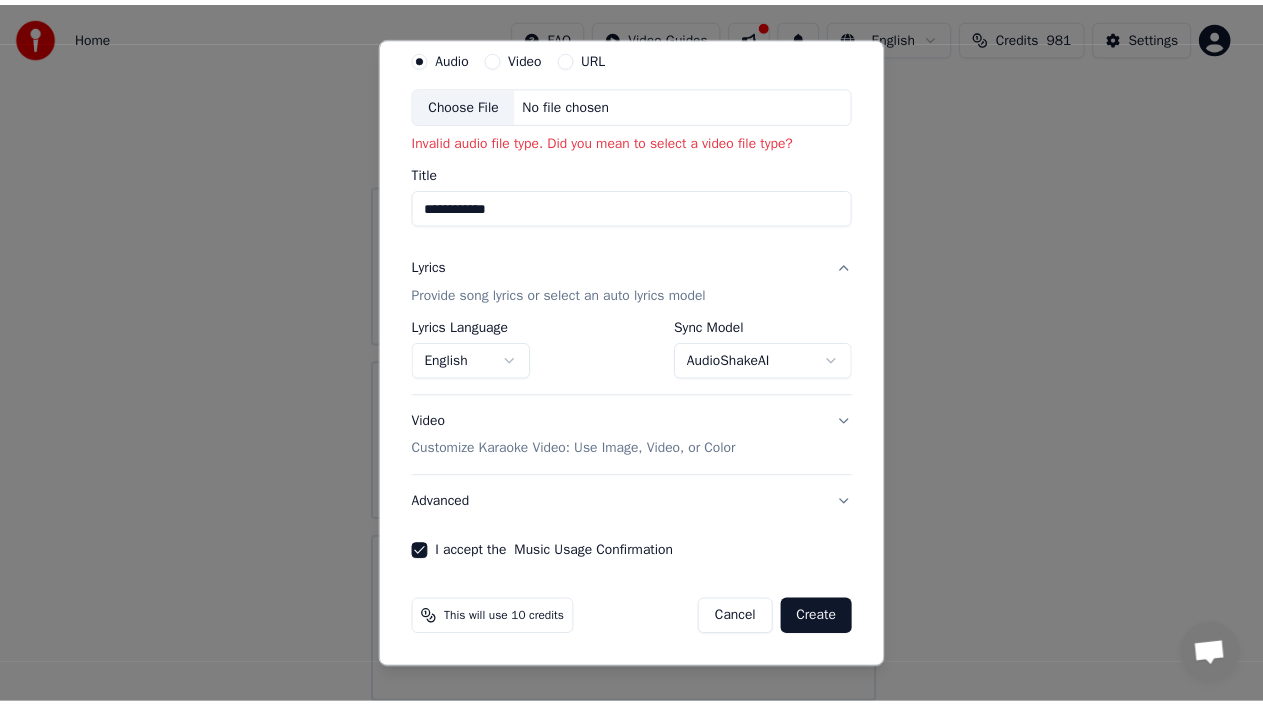 scroll, scrollTop: 73, scrollLeft: 0, axis: vertical 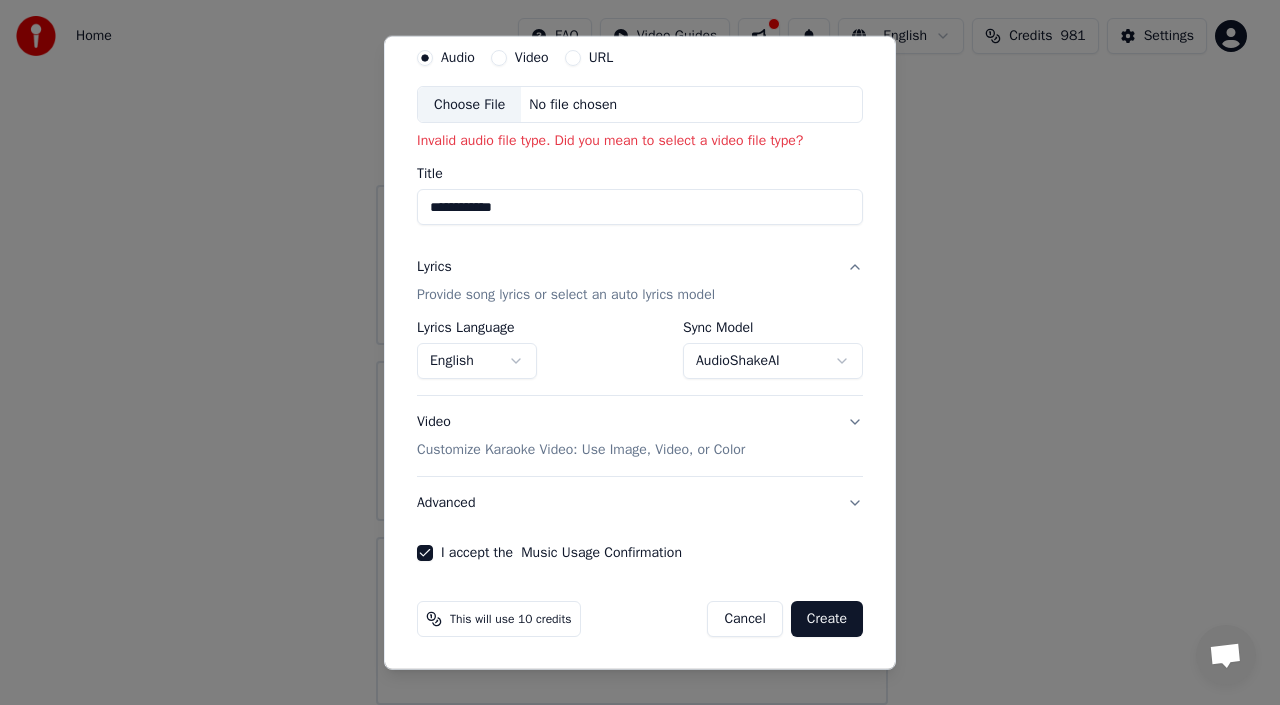click on "Create" at bounding box center (827, 619) 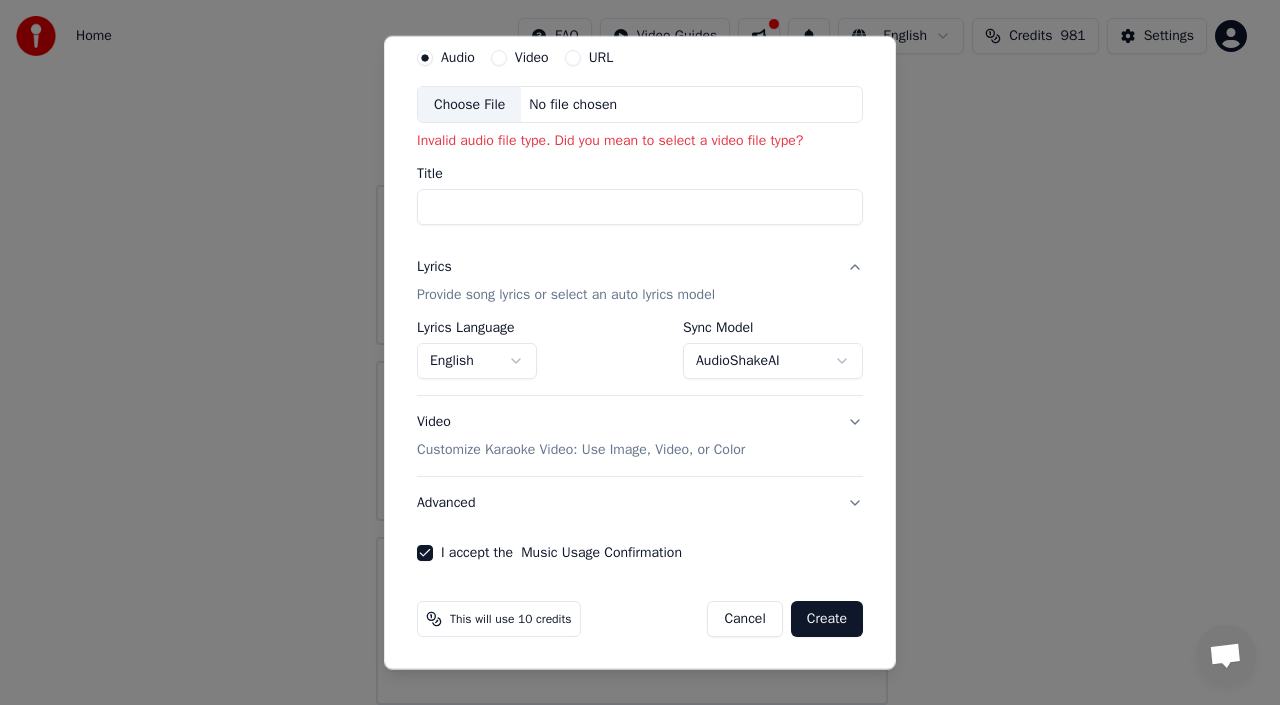 select 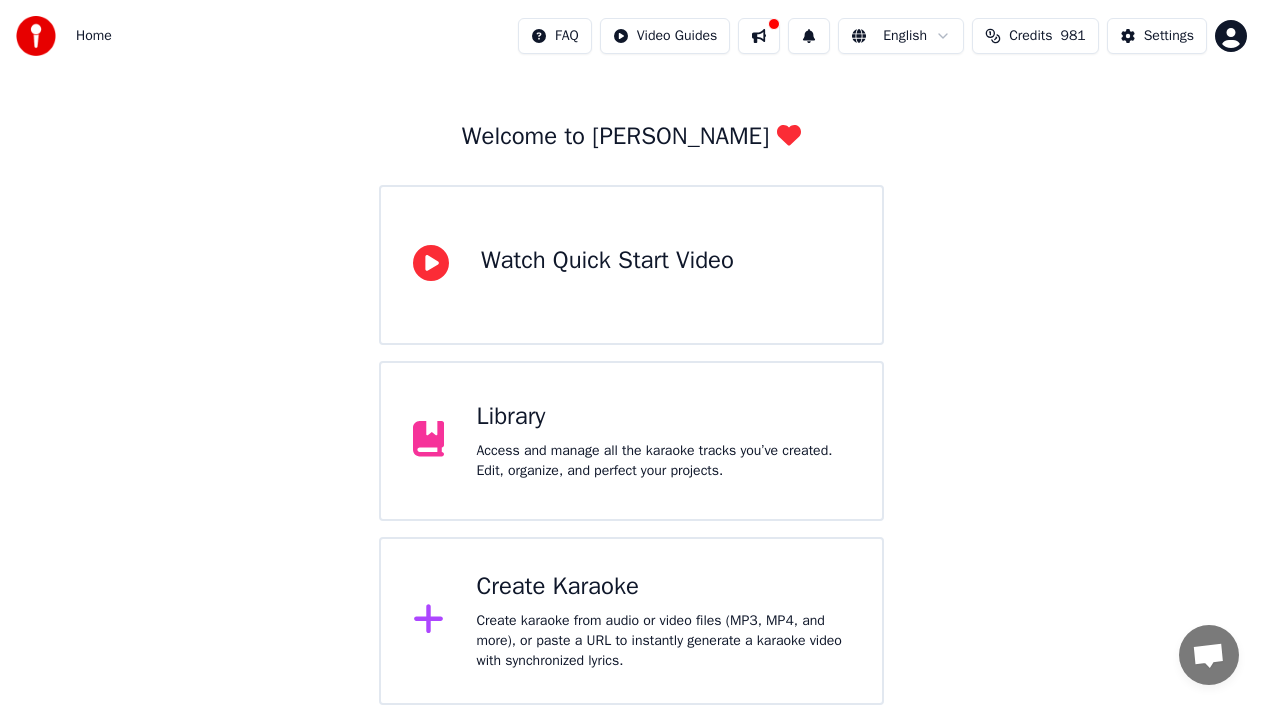 click on "Access and manage all the karaoke tracks you’ve created. Edit, organize, and perfect your projects." at bounding box center (663, 461) 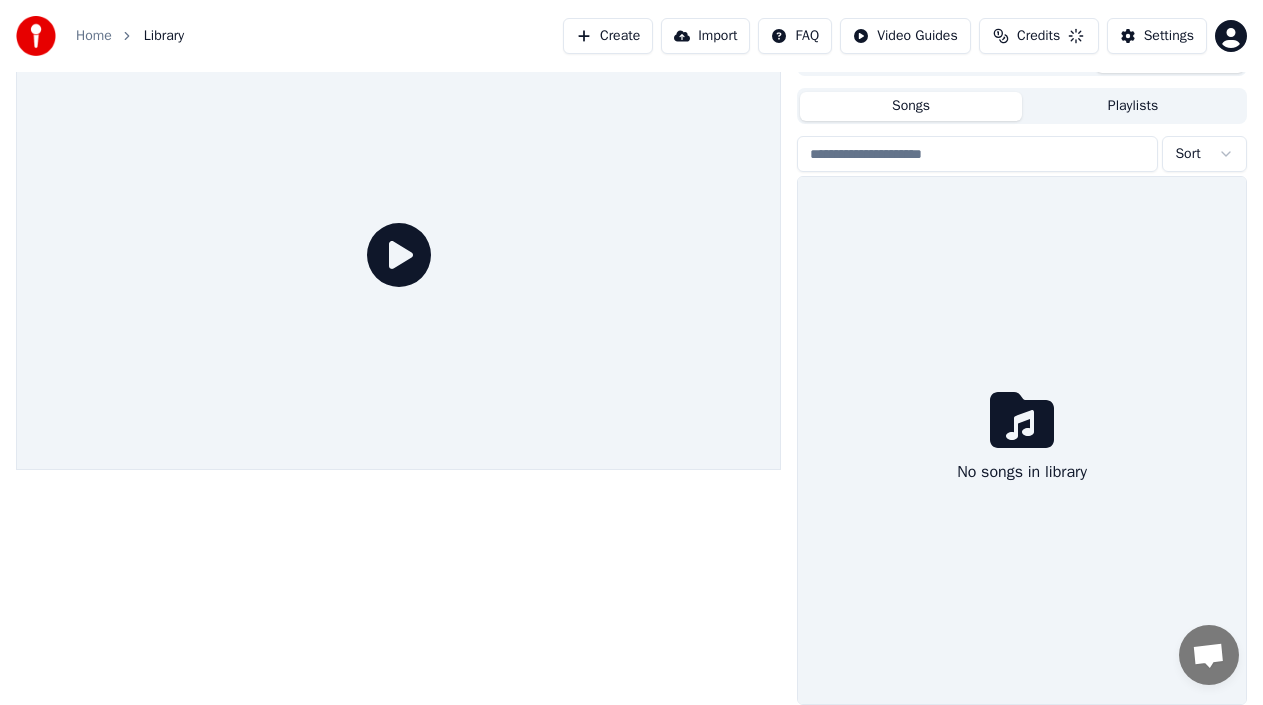 scroll, scrollTop: 32, scrollLeft: 0, axis: vertical 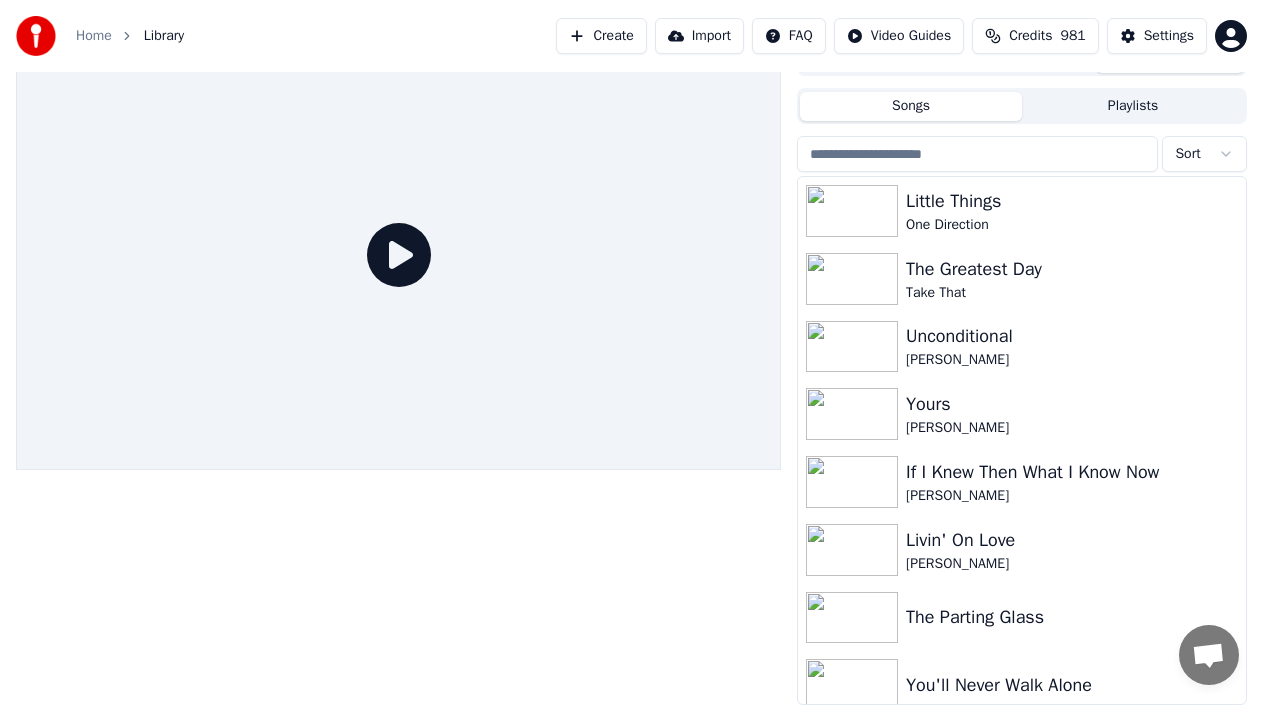 click at bounding box center [977, 154] 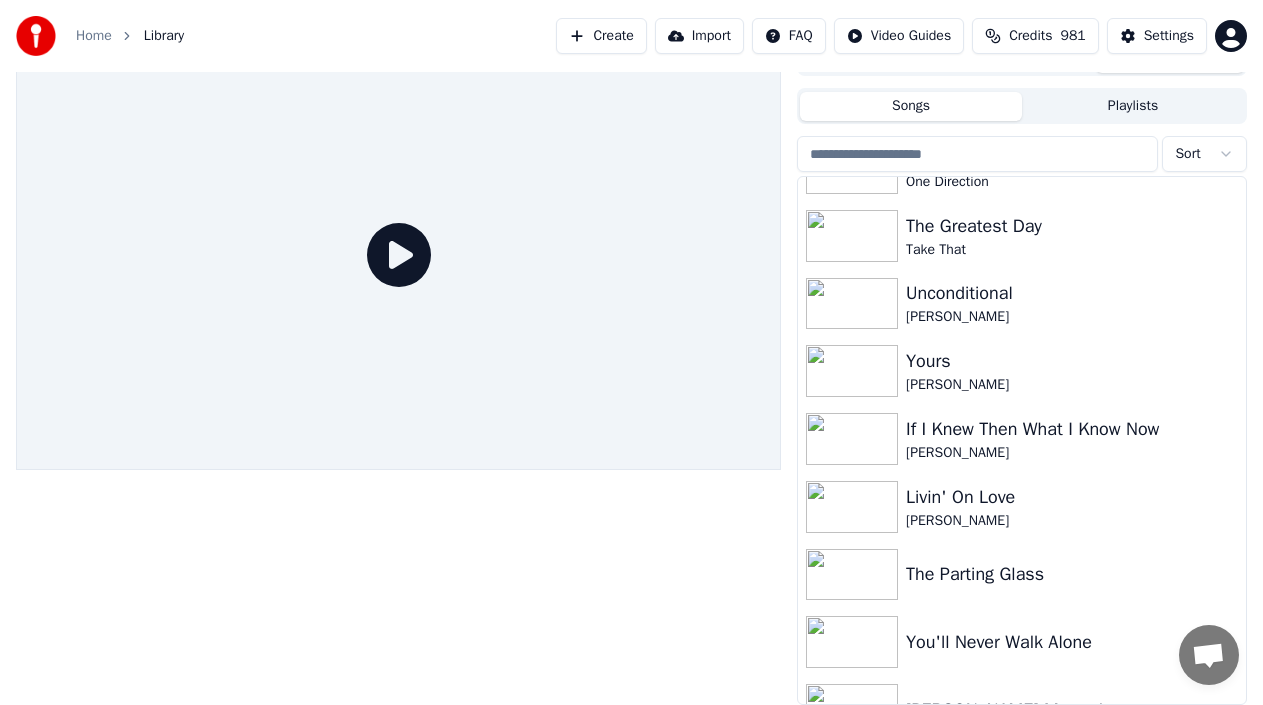 scroll, scrollTop: 83, scrollLeft: 0, axis: vertical 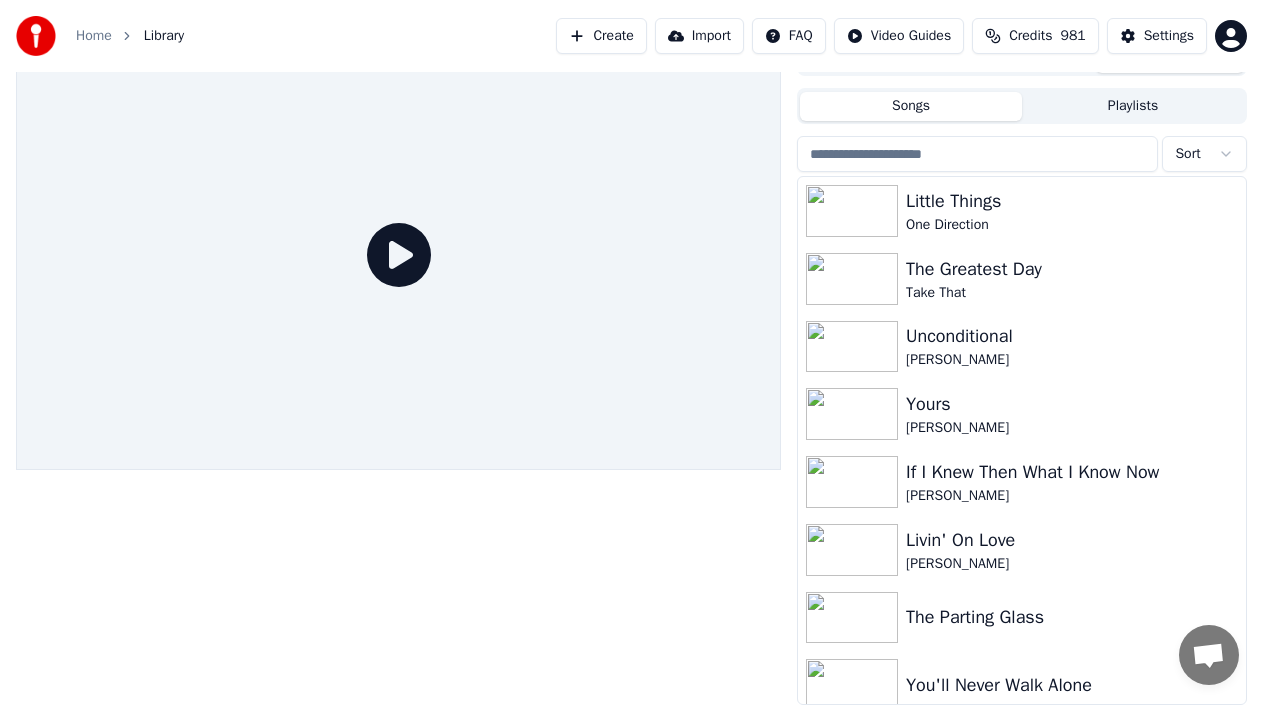 click at bounding box center (977, 154) 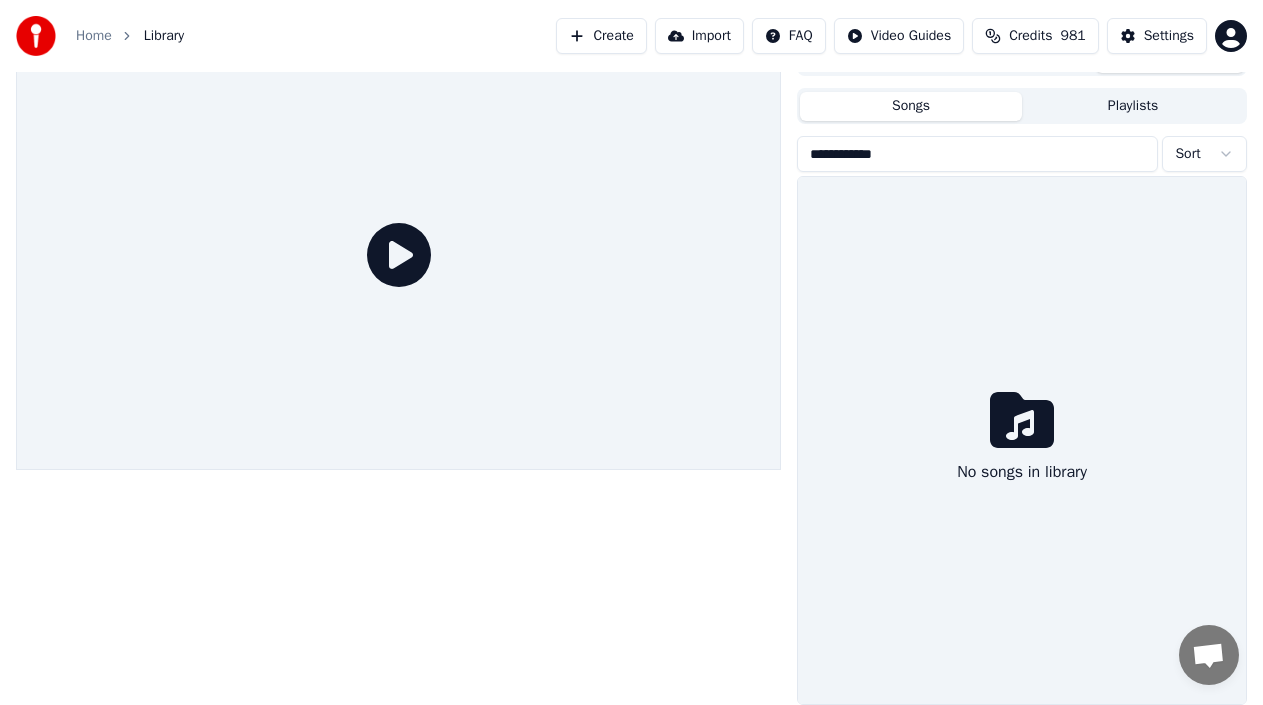 type on "**********" 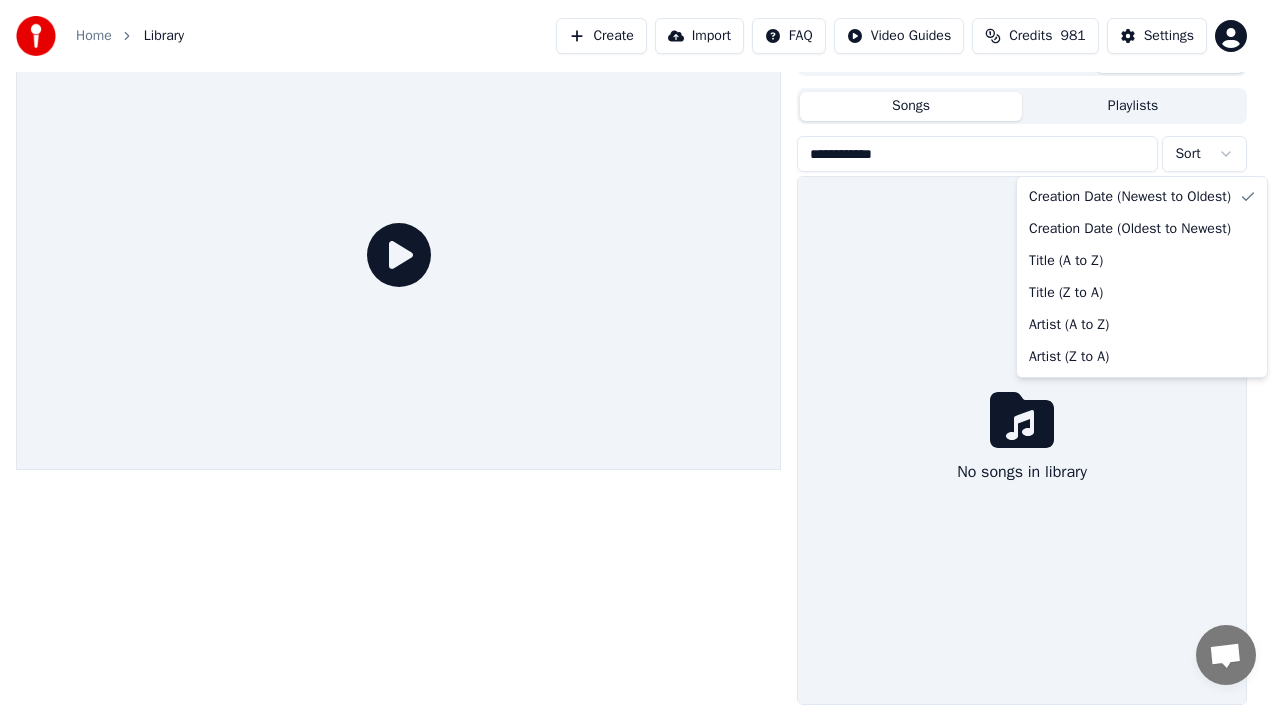 click on "**********" at bounding box center (640, 320) 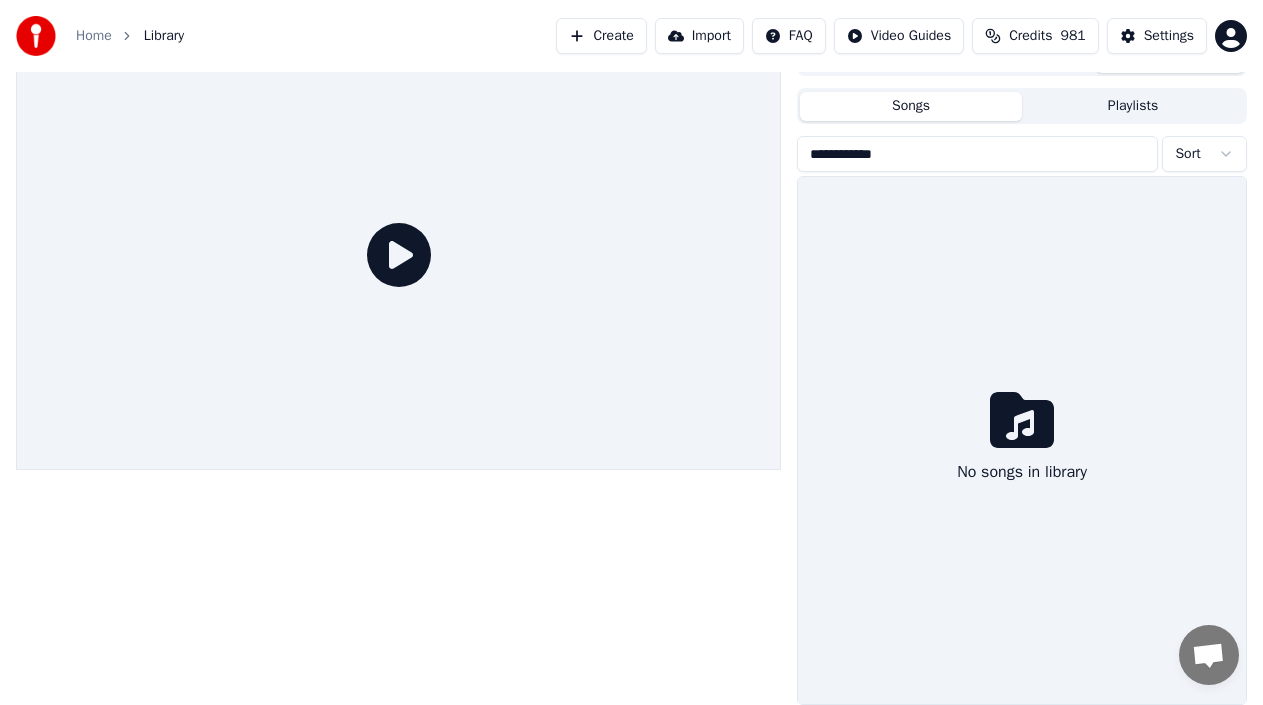 drag, startPoint x: 1072, startPoint y: 149, endPoint x: 1086, endPoint y: 149, distance: 14 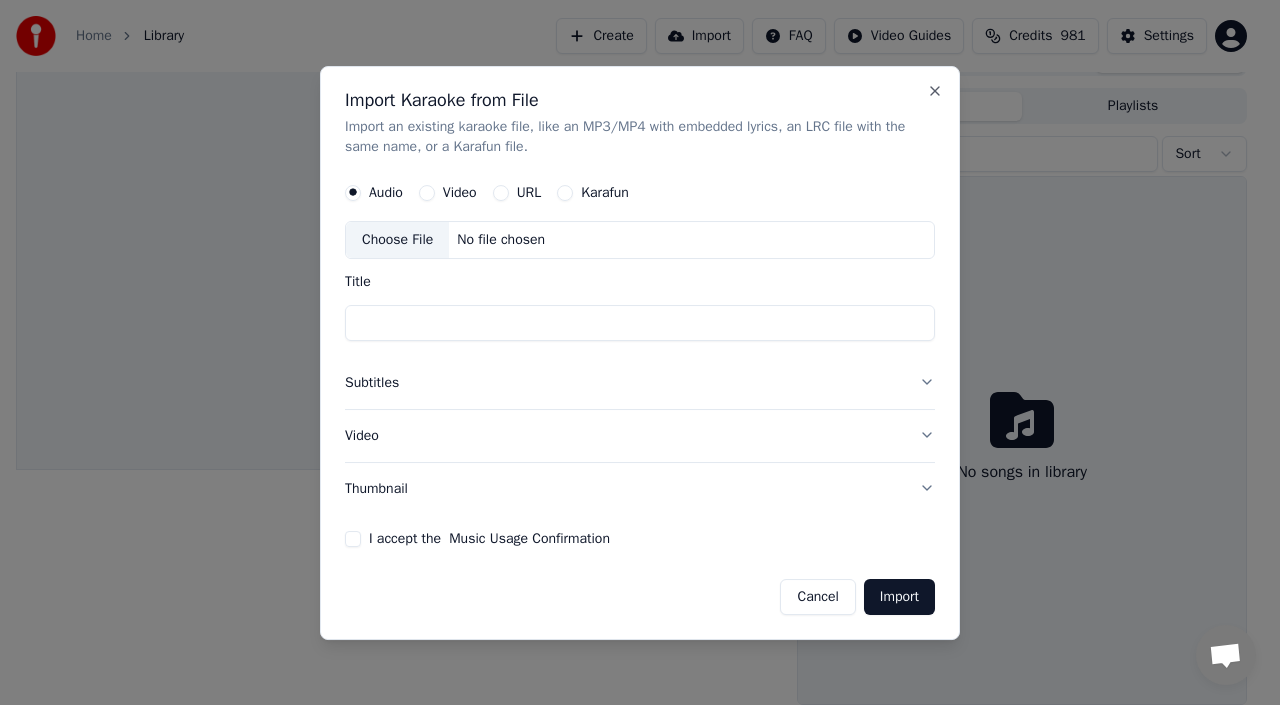 click on "Subtitles" at bounding box center [640, 383] 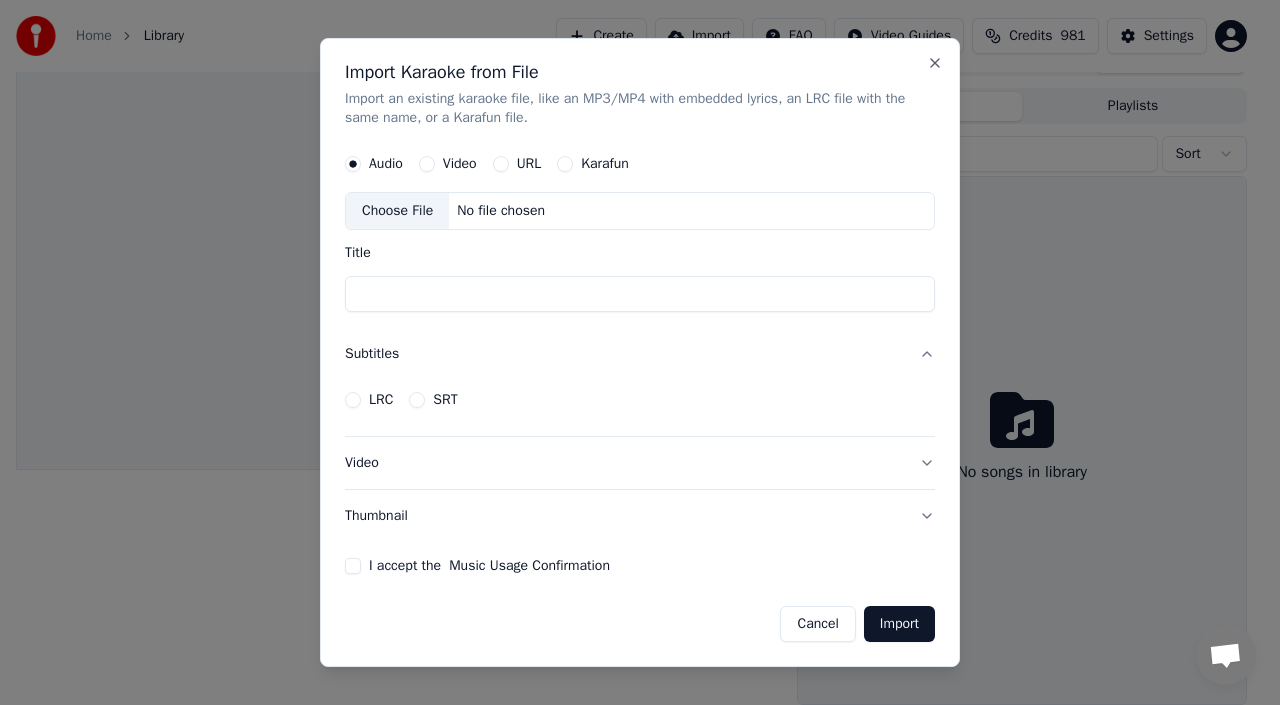 click on "I accept the   Music Usage Confirmation" at bounding box center (353, 566) 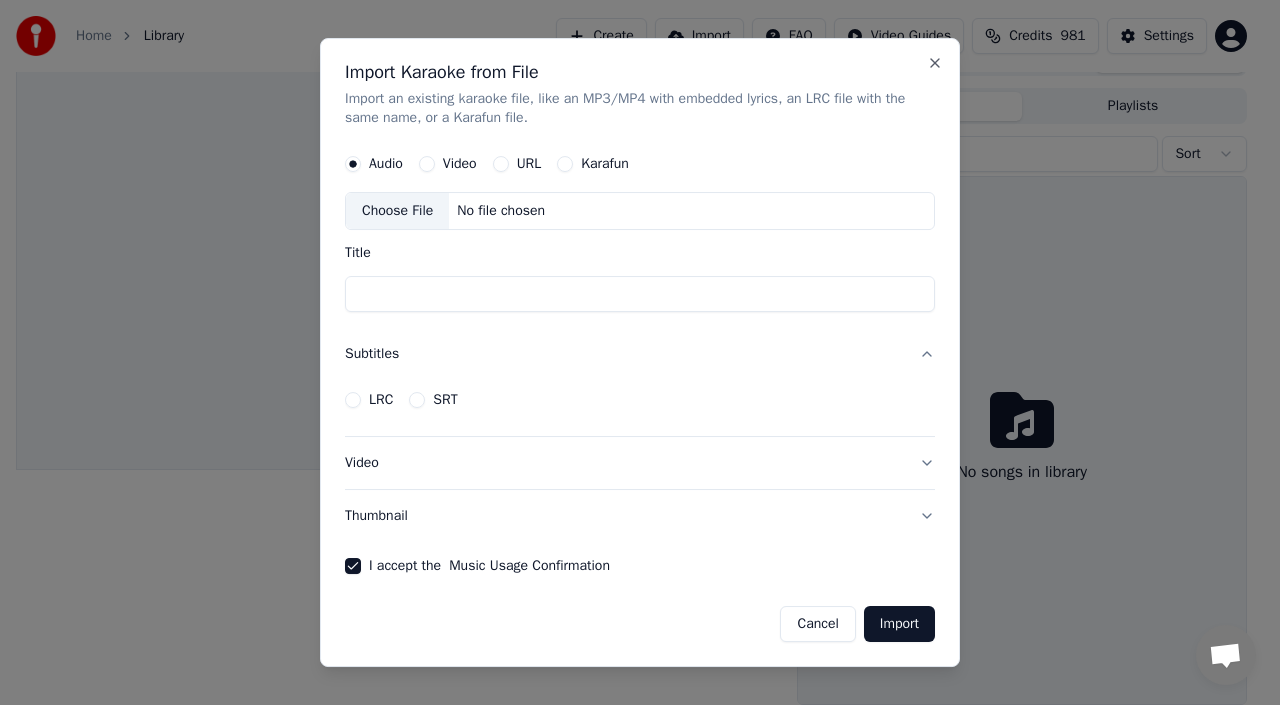 click on "URL" at bounding box center [501, 165] 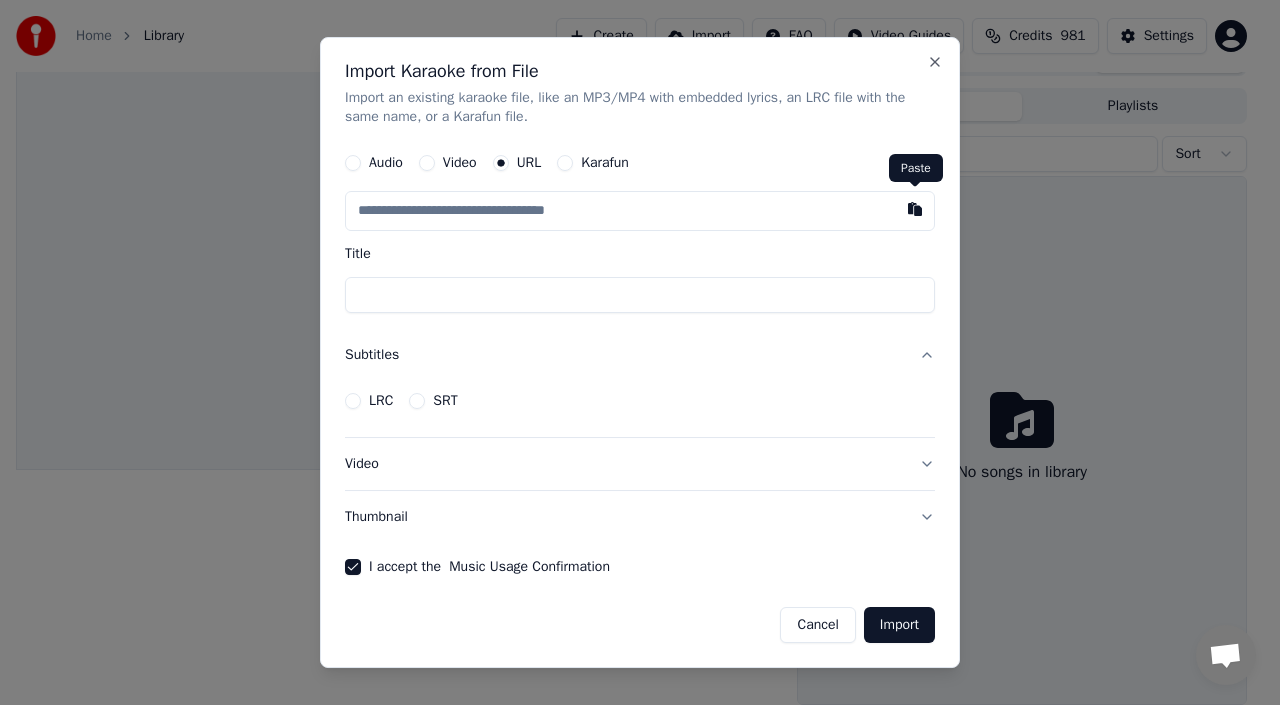 click at bounding box center [915, 210] 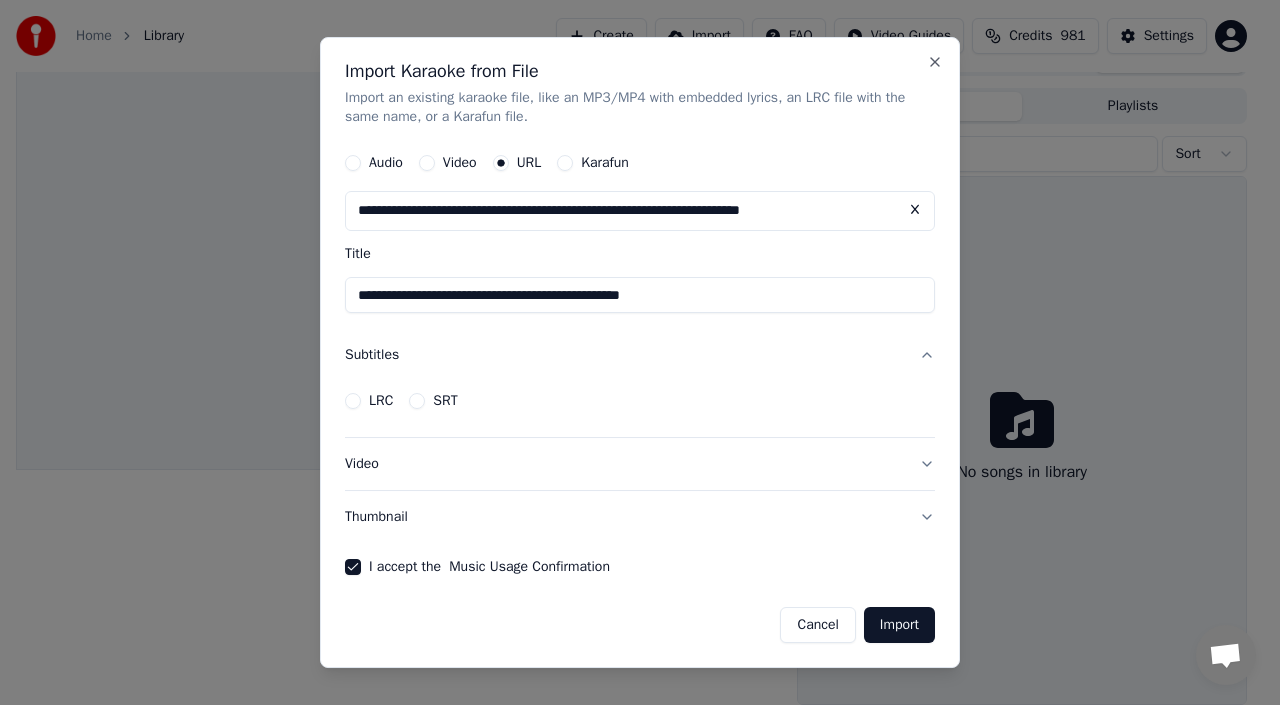 type on "**********" 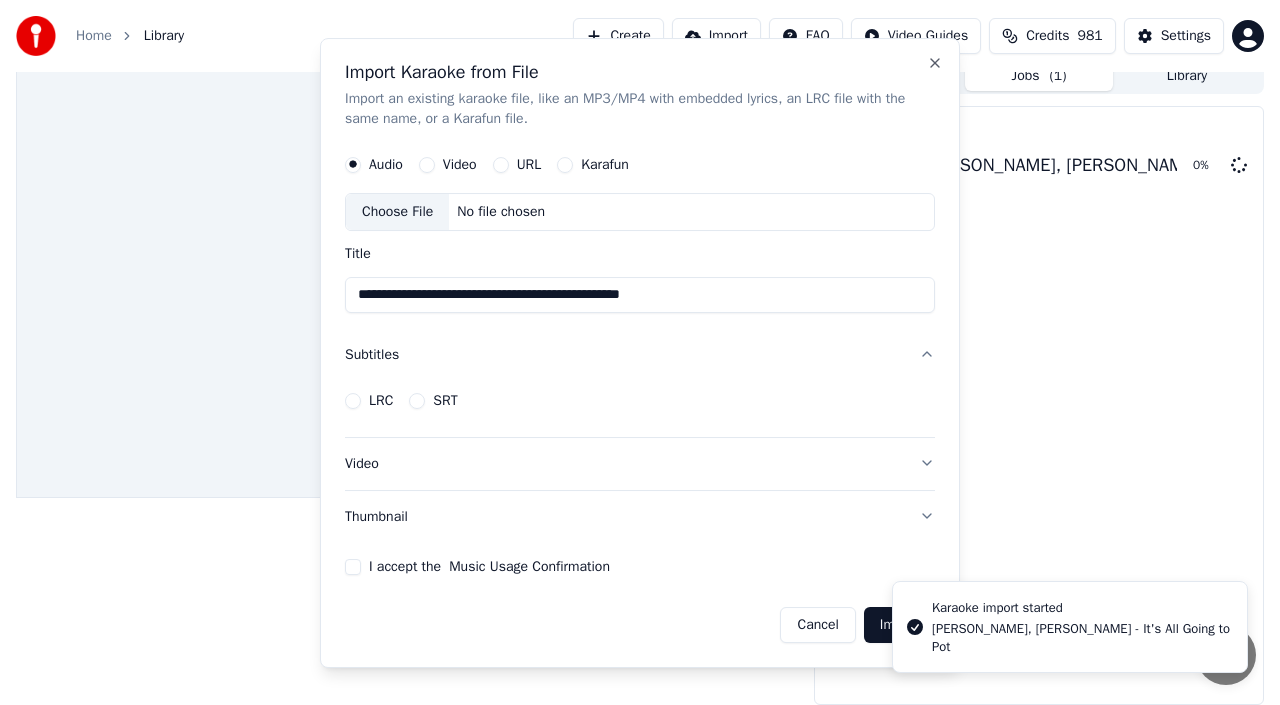 type 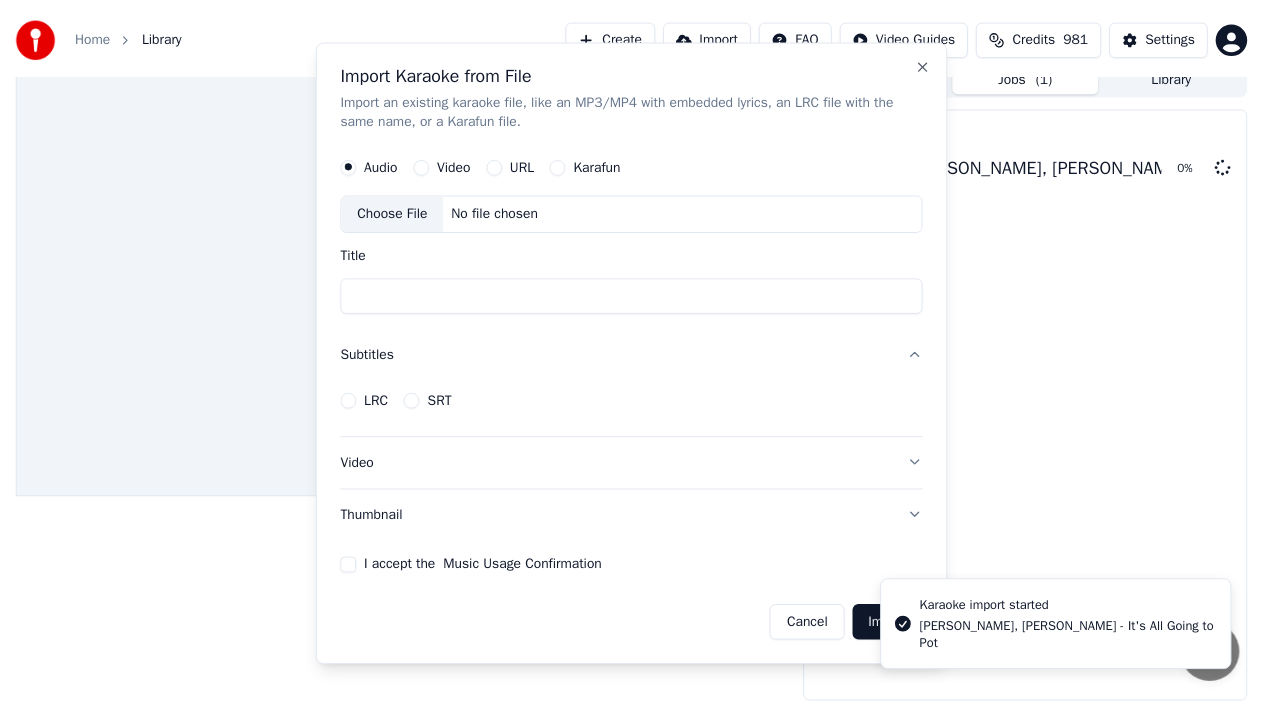 scroll, scrollTop: 14, scrollLeft: 0, axis: vertical 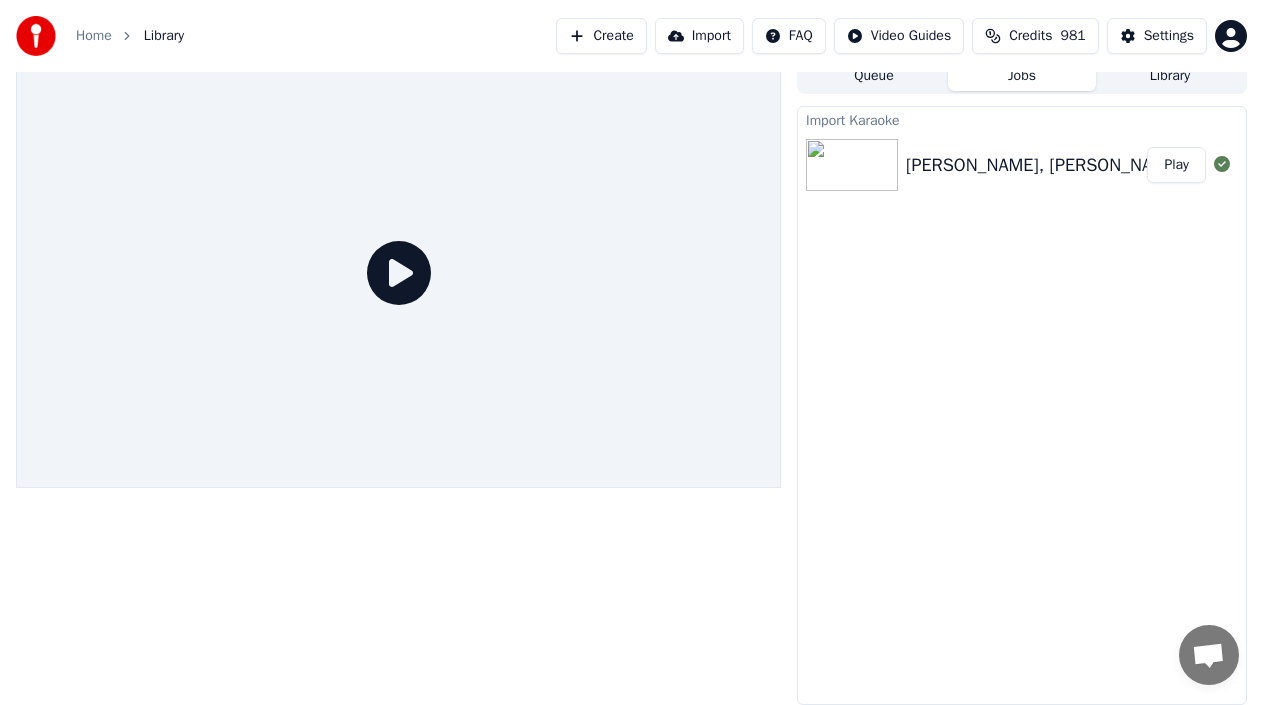 click on "Play" at bounding box center (1176, 165) 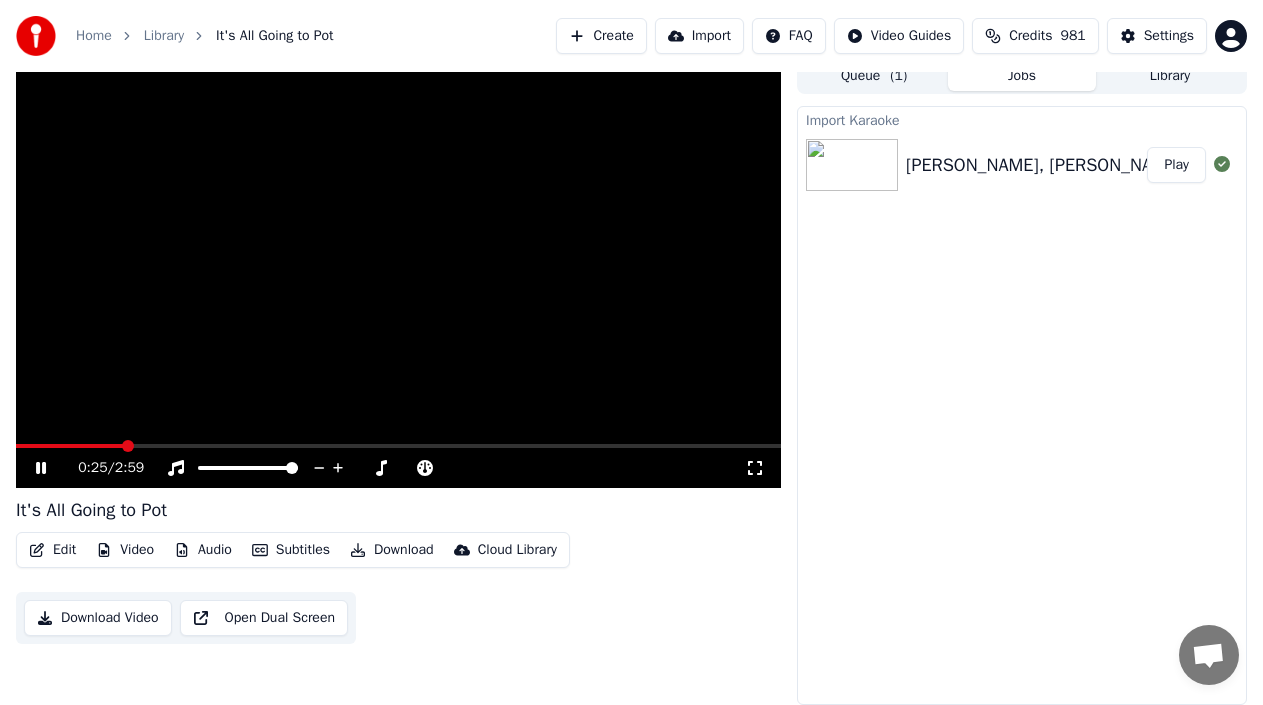 click on "Download" at bounding box center [392, 550] 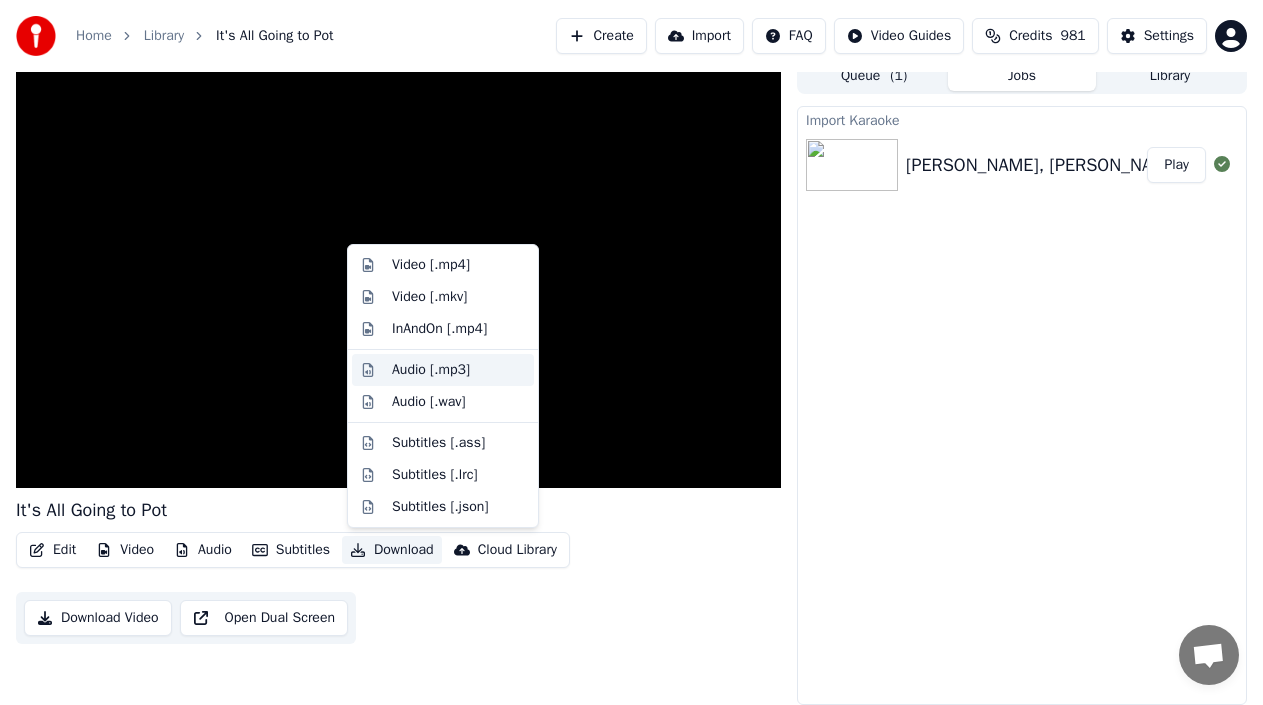 click on "Audio [.mp3]" at bounding box center [431, 370] 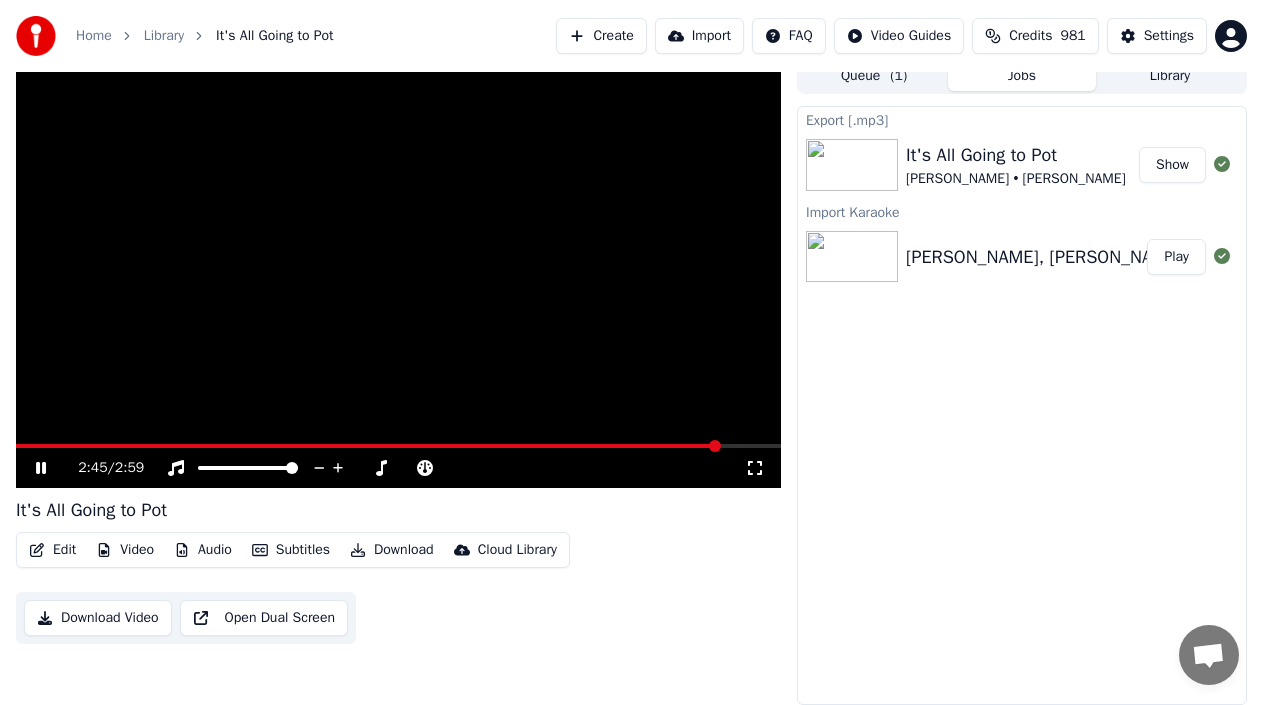 click 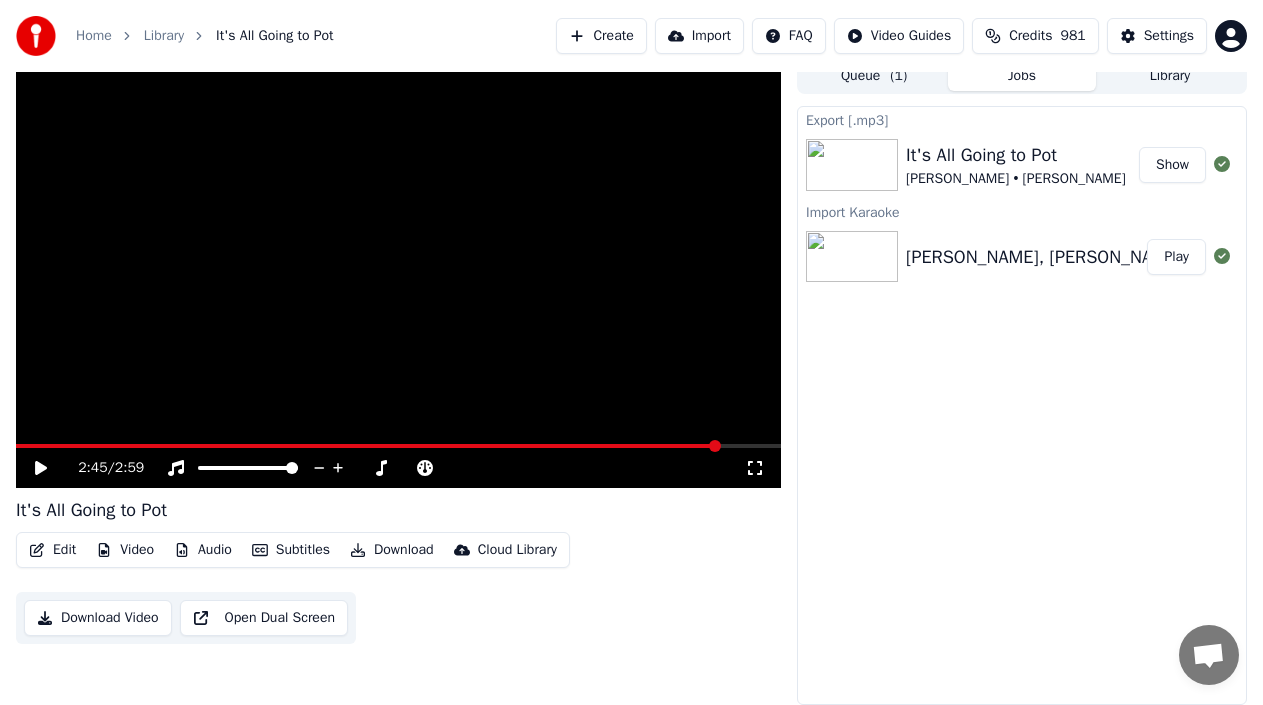 click on "Audio" at bounding box center [203, 550] 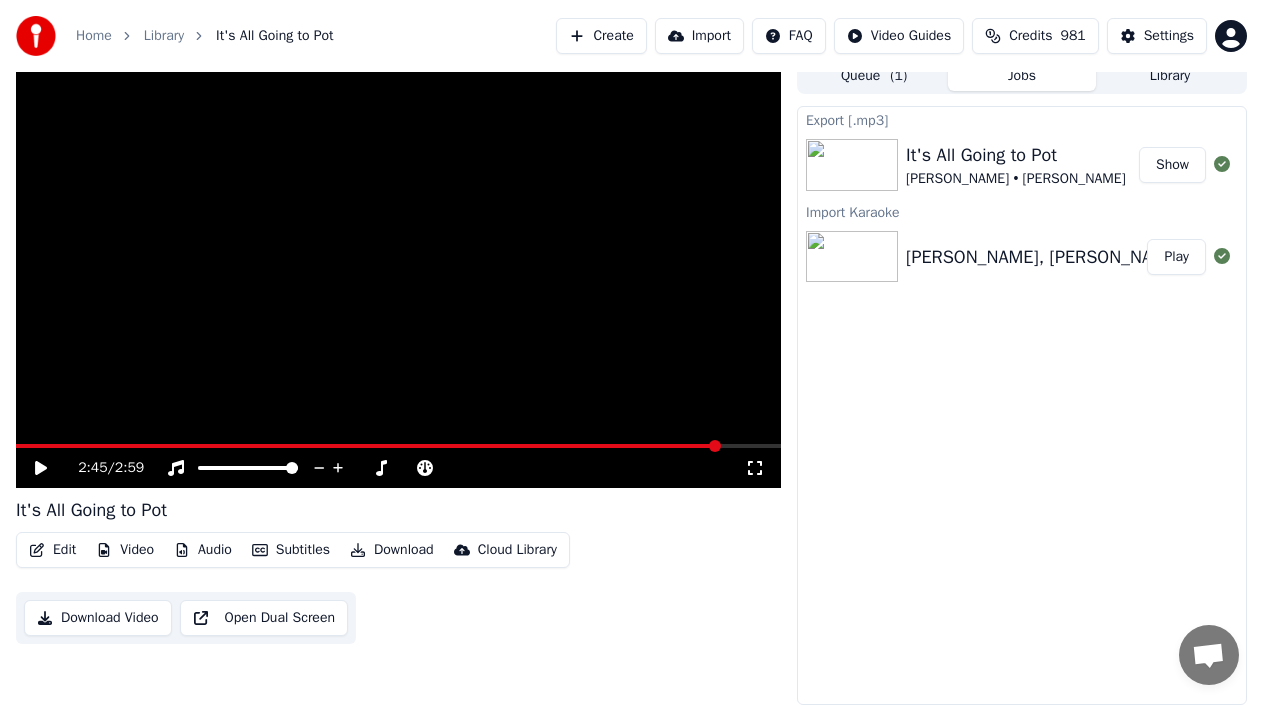 drag, startPoint x: 449, startPoint y: 632, endPoint x: 438, endPoint y: 634, distance: 11.18034 